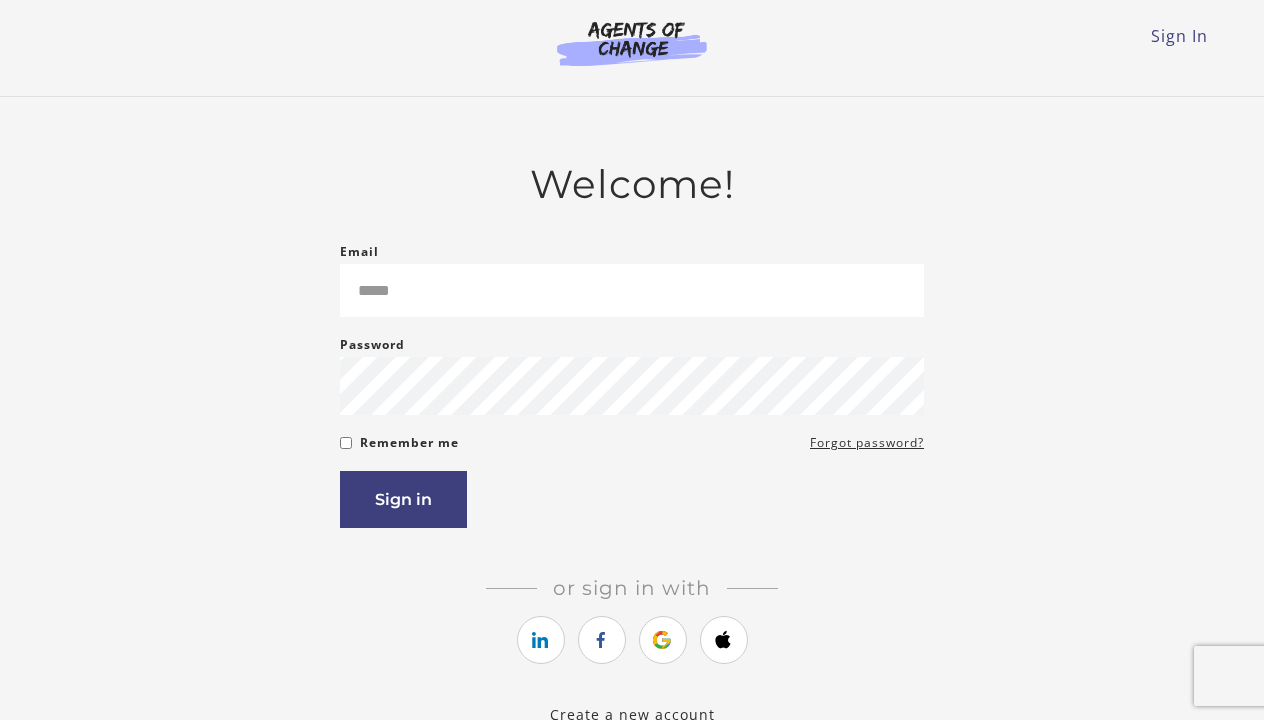 scroll, scrollTop: 0, scrollLeft: 0, axis: both 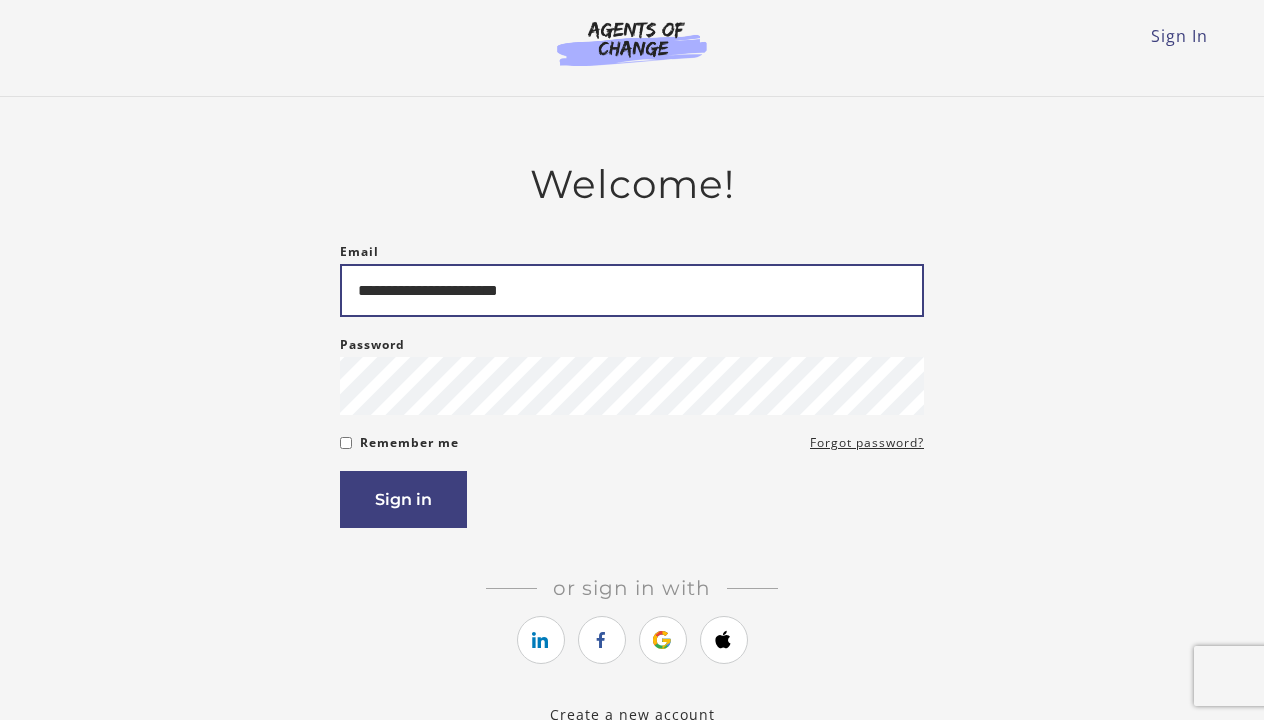 type on "**********" 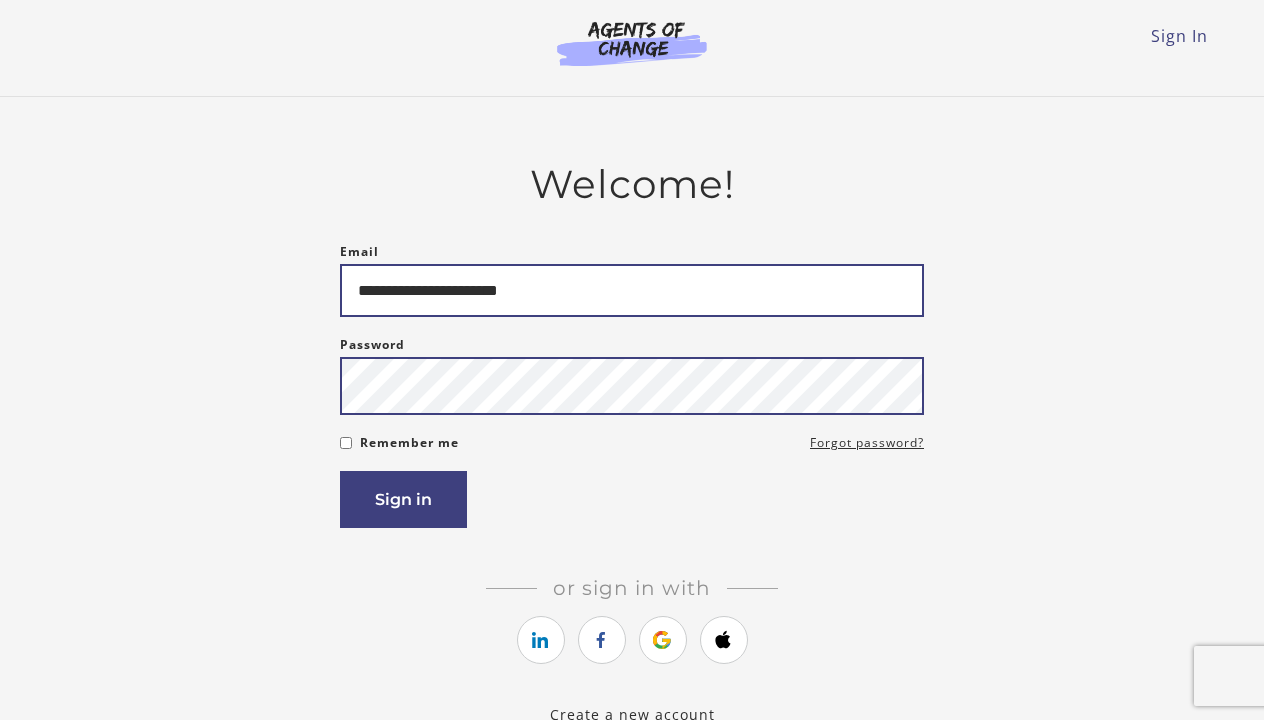 click on "Sign in" at bounding box center [403, 499] 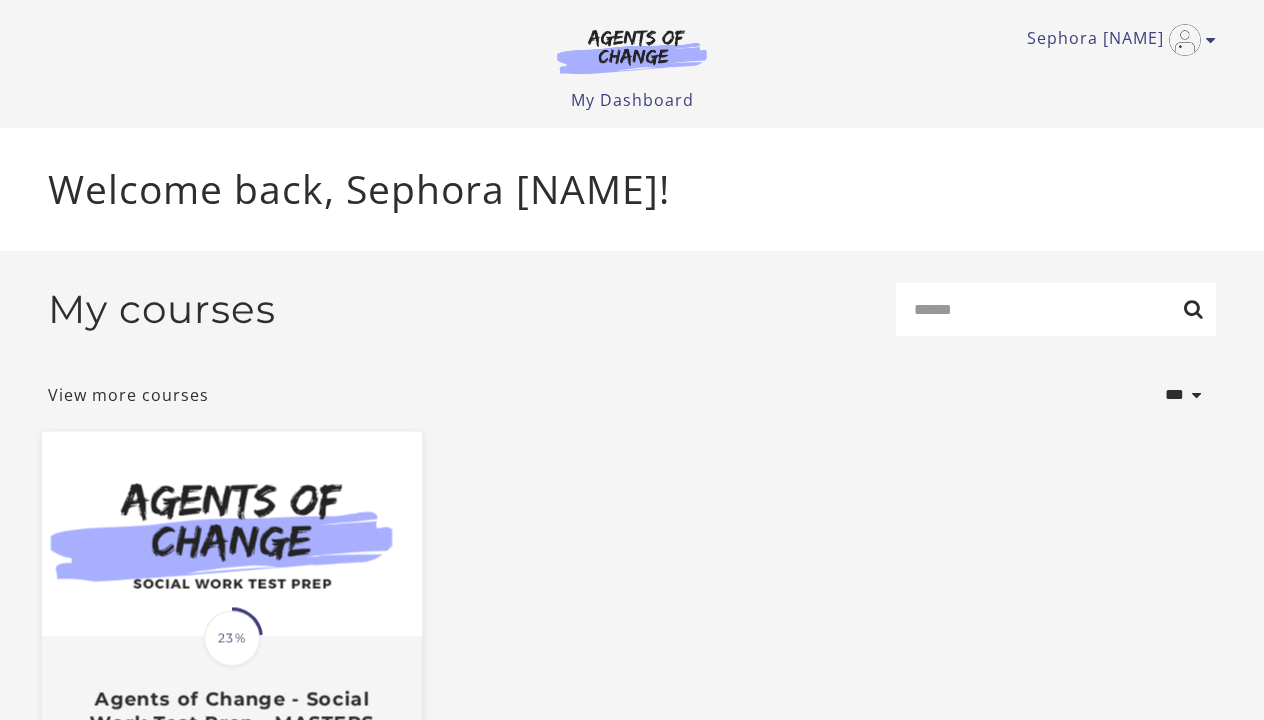 scroll, scrollTop: 0, scrollLeft: 0, axis: both 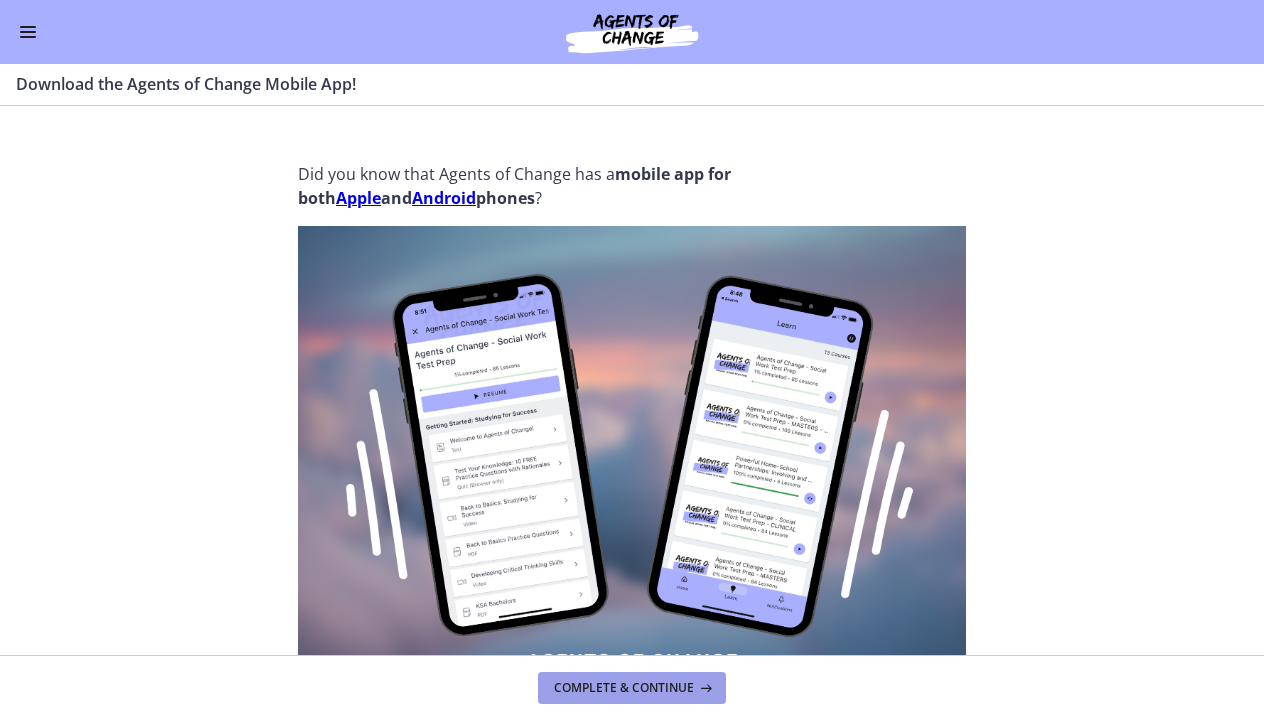 click on "Complete & continue" at bounding box center [632, 687] 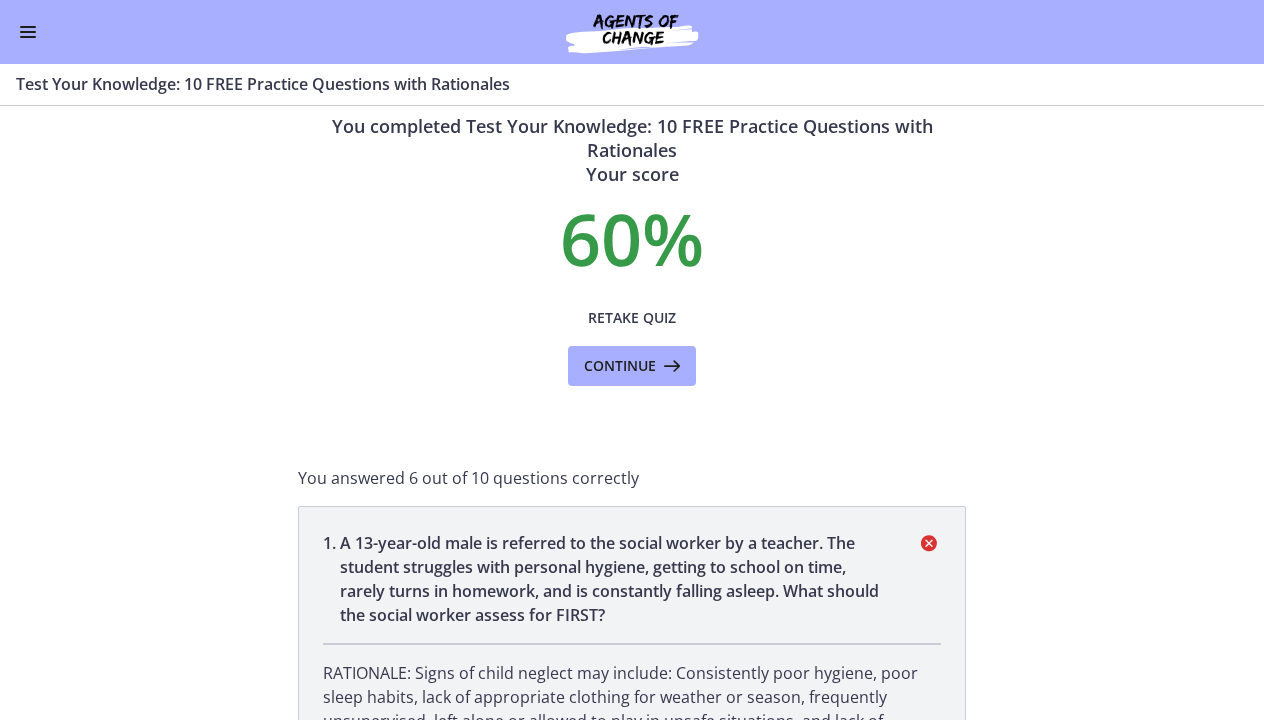 scroll, scrollTop: 17, scrollLeft: 0, axis: vertical 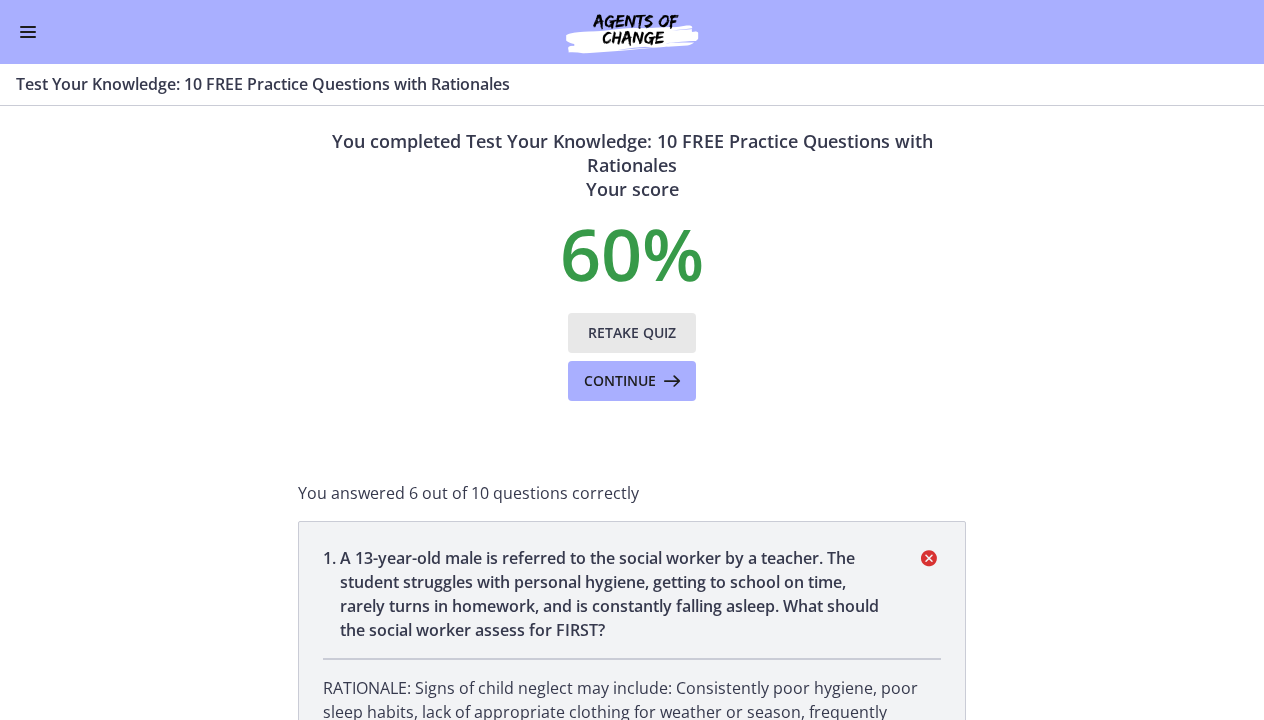 click on "Retake Quiz" at bounding box center [632, 333] 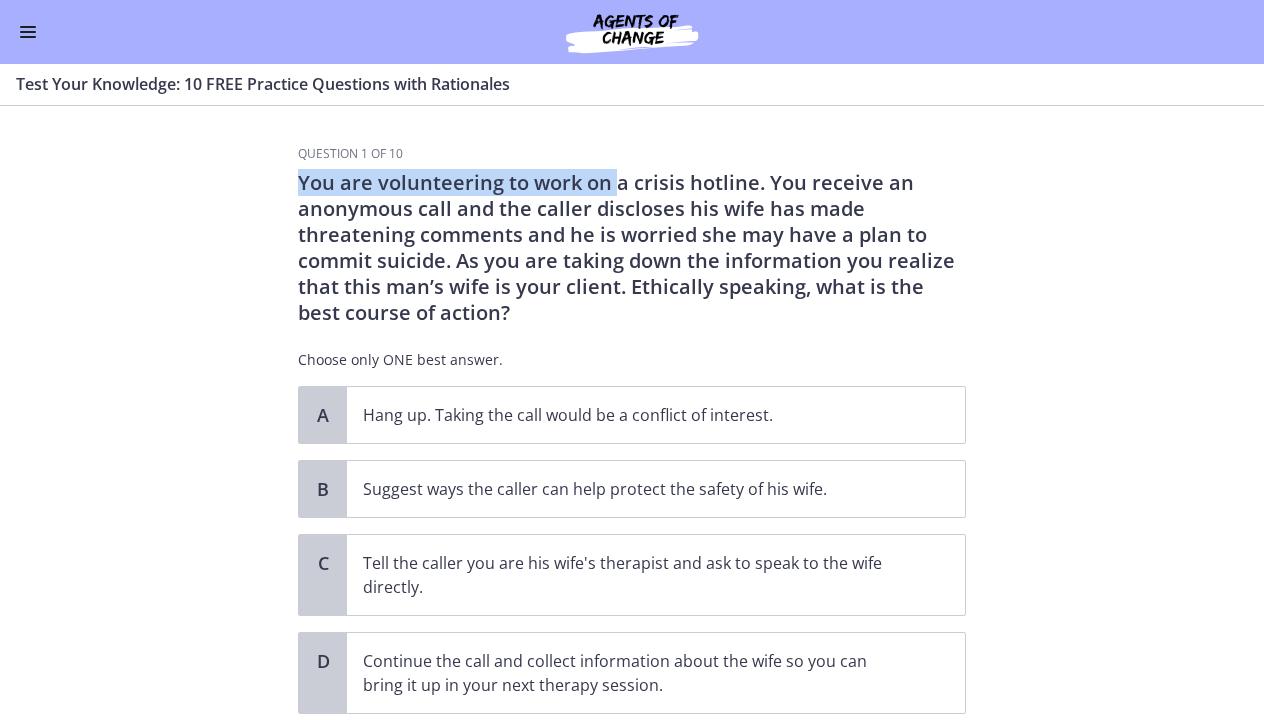 drag, startPoint x: 299, startPoint y: 185, endPoint x: 618, endPoint y: 190, distance: 319.03918 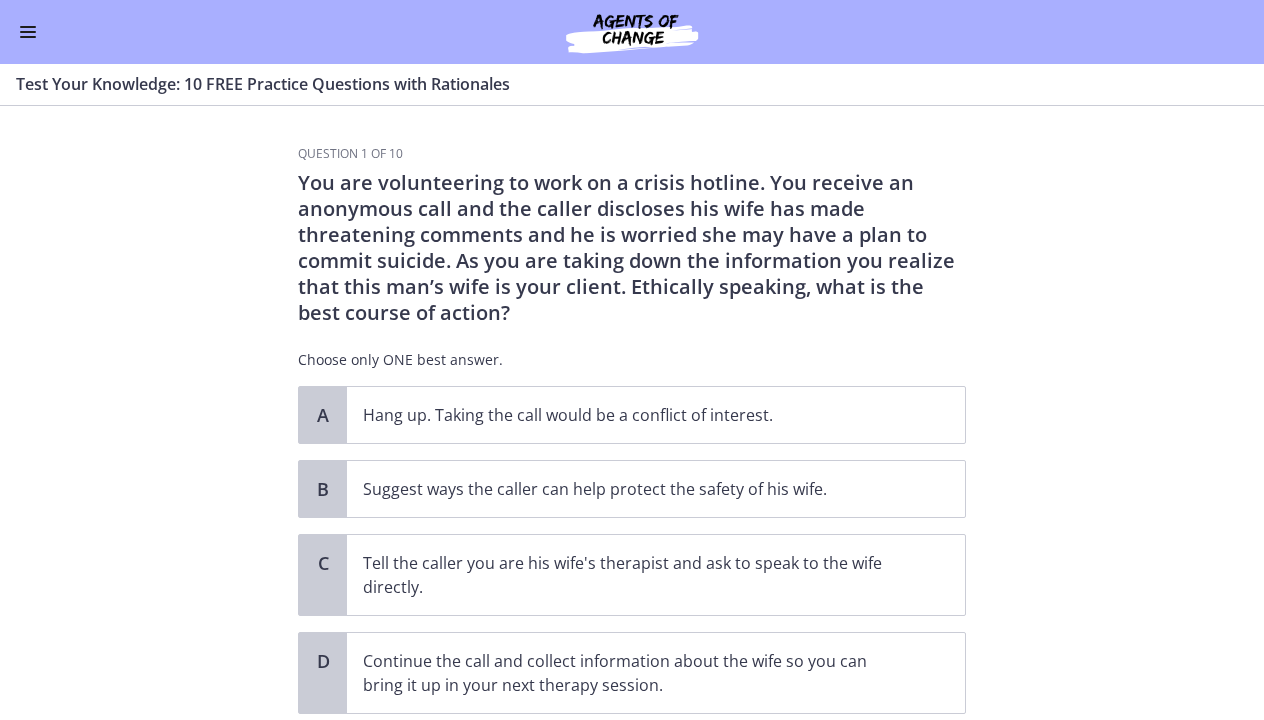 click on "You are volunteering to work on a crisis hotline. You receive an anonymous call and the caller discloses his wife has made threatening comments and he is worried she may have a plan to commit suicide. As you are taking down the information you realize that this man’s wife is your client. Ethically speaking, what is the best course of action?" at bounding box center (632, 248) 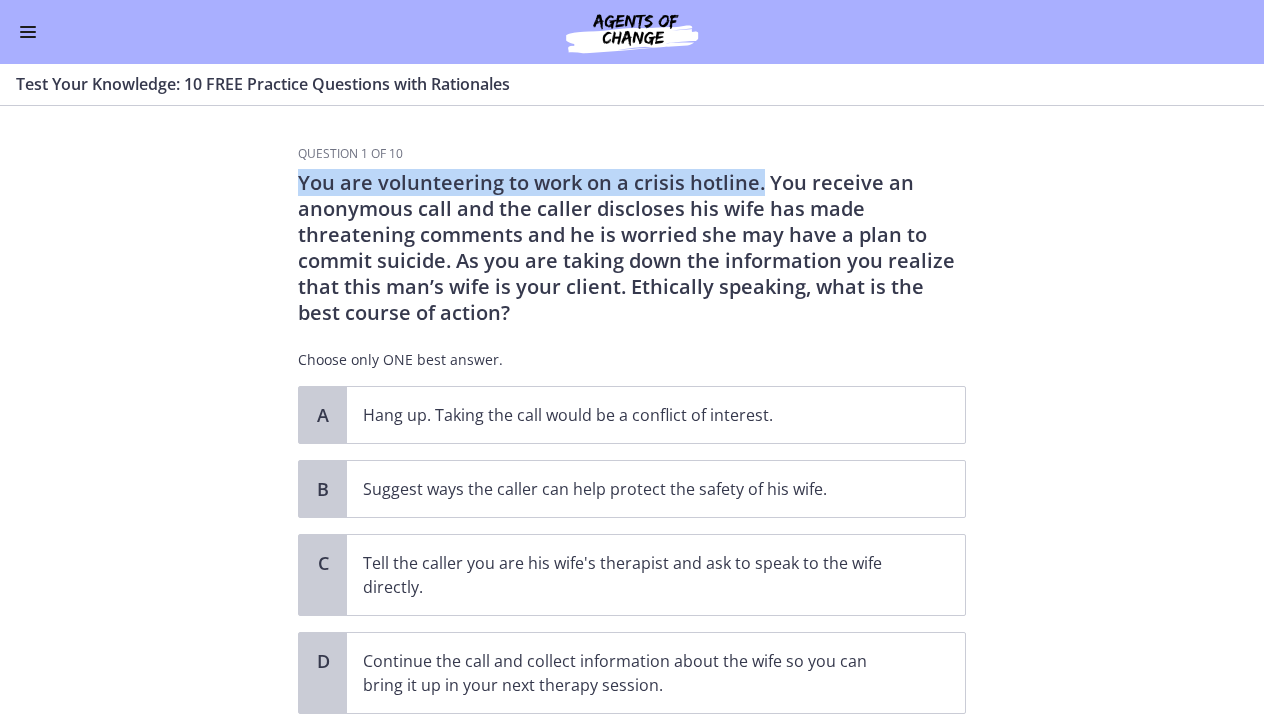 drag, startPoint x: 759, startPoint y: 184, endPoint x: 293, endPoint y: 167, distance: 466.31 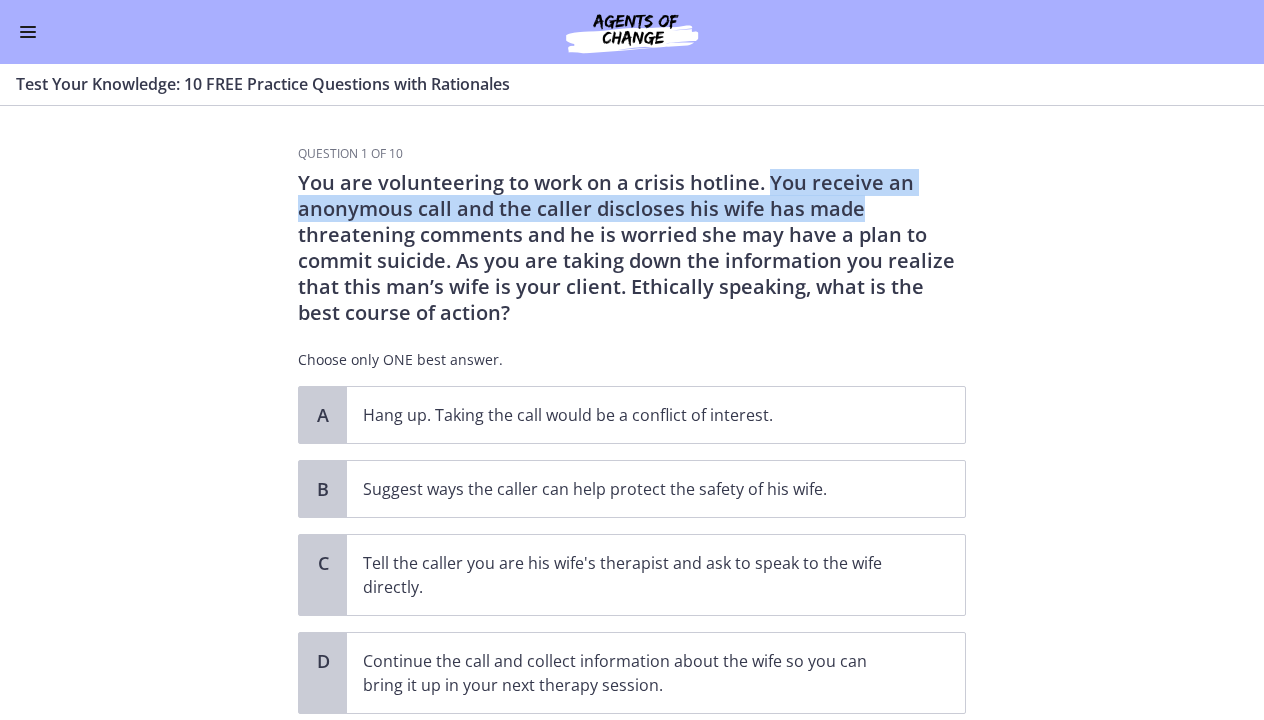 drag, startPoint x: 768, startPoint y: 183, endPoint x: 859, endPoint y: 210, distance: 94.92102 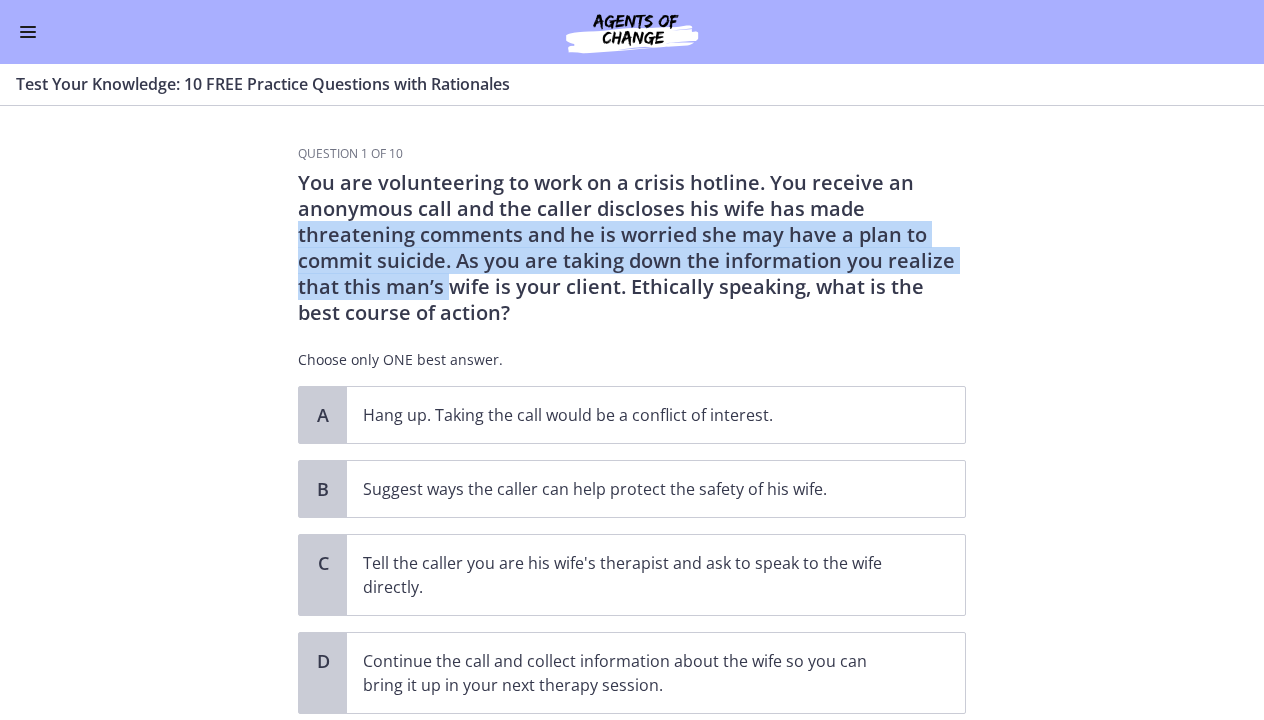 drag, startPoint x: 283, startPoint y: 230, endPoint x: 448, endPoint y: 274, distance: 170.76591 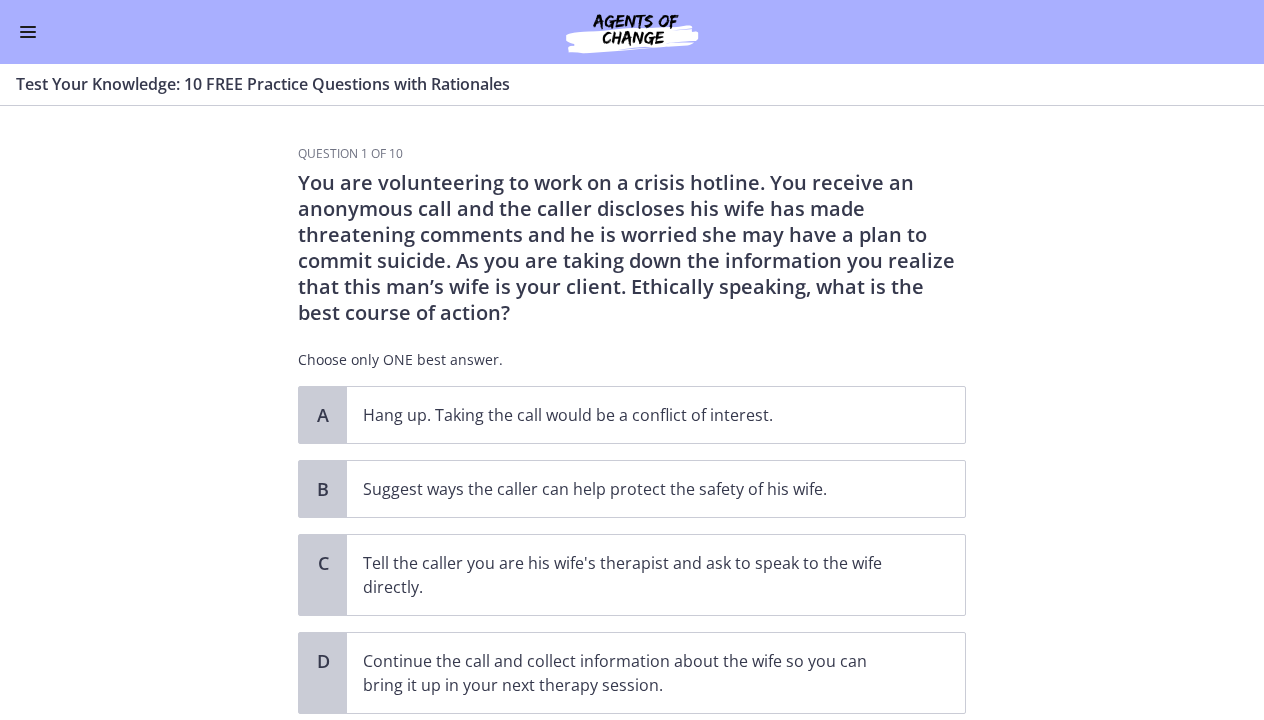 click on "You are volunteering to work on a crisis hotline. You receive an anonymous call and the caller discloses his wife has made threatening comments and he is worried she may have a plan to commit suicide. As you are taking down the information you realize that this man’s wife is your client. Ethically speaking, what is the best course of action?" at bounding box center [632, 248] 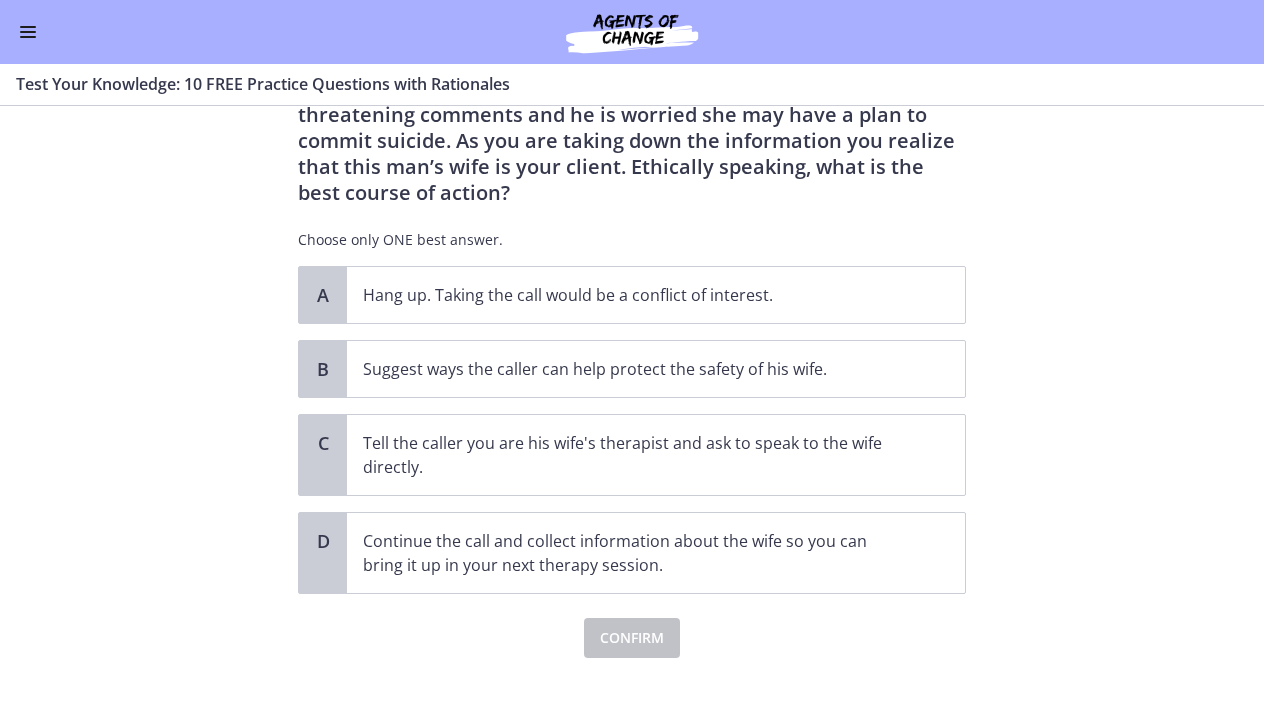 scroll, scrollTop: 131, scrollLeft: 0, axis: vertical 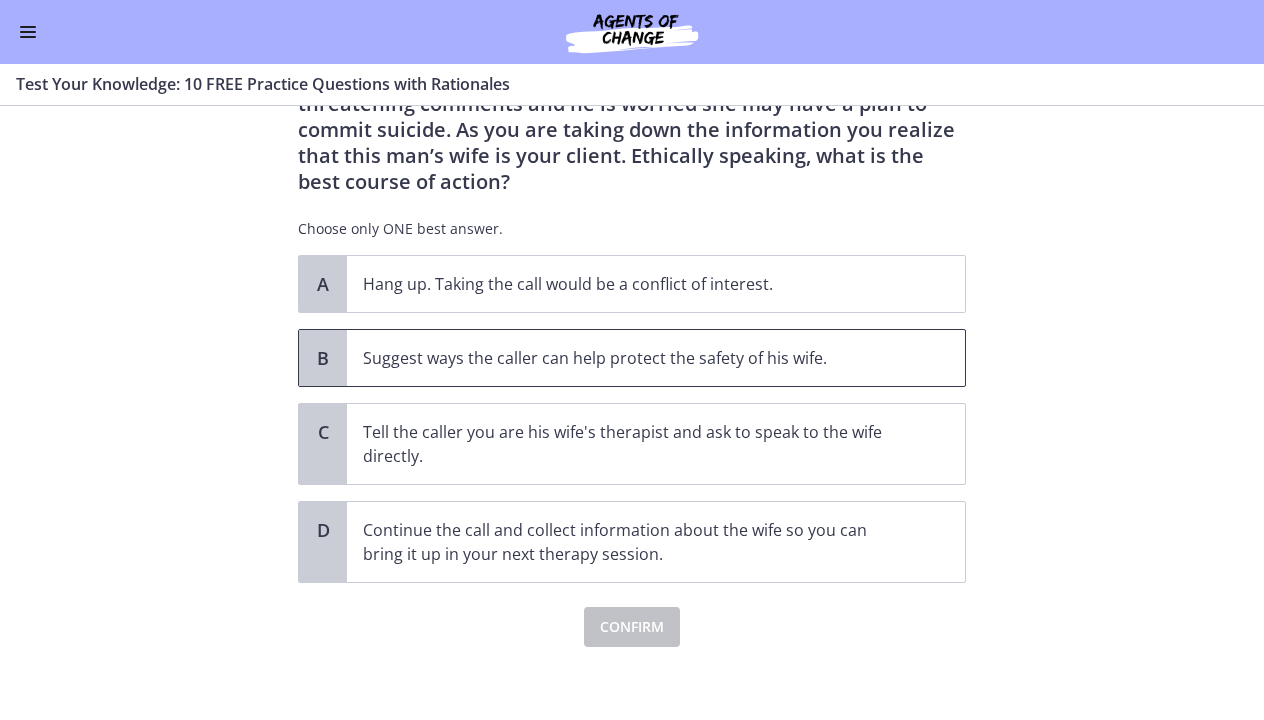 click on "Suggest ways the caller can help protect the safety of his wife." at bounding box center (656, 358) 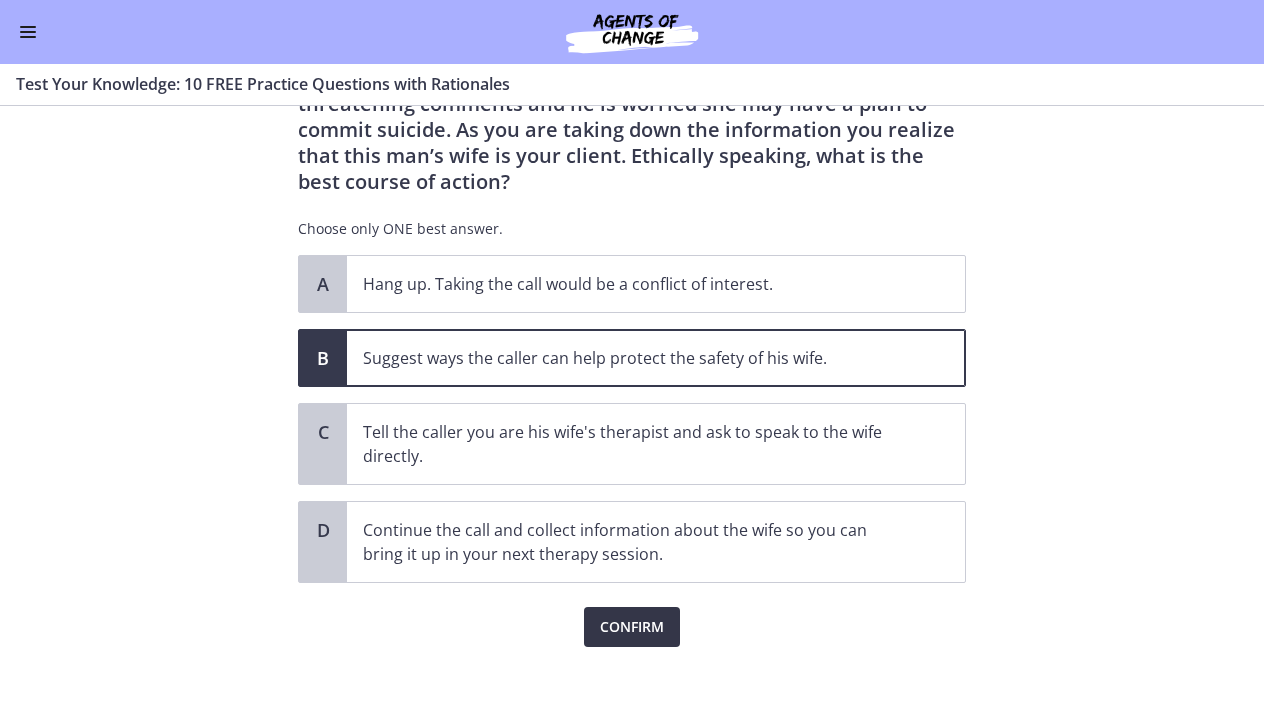click on "Confirm" at bounding box center (632, 627) 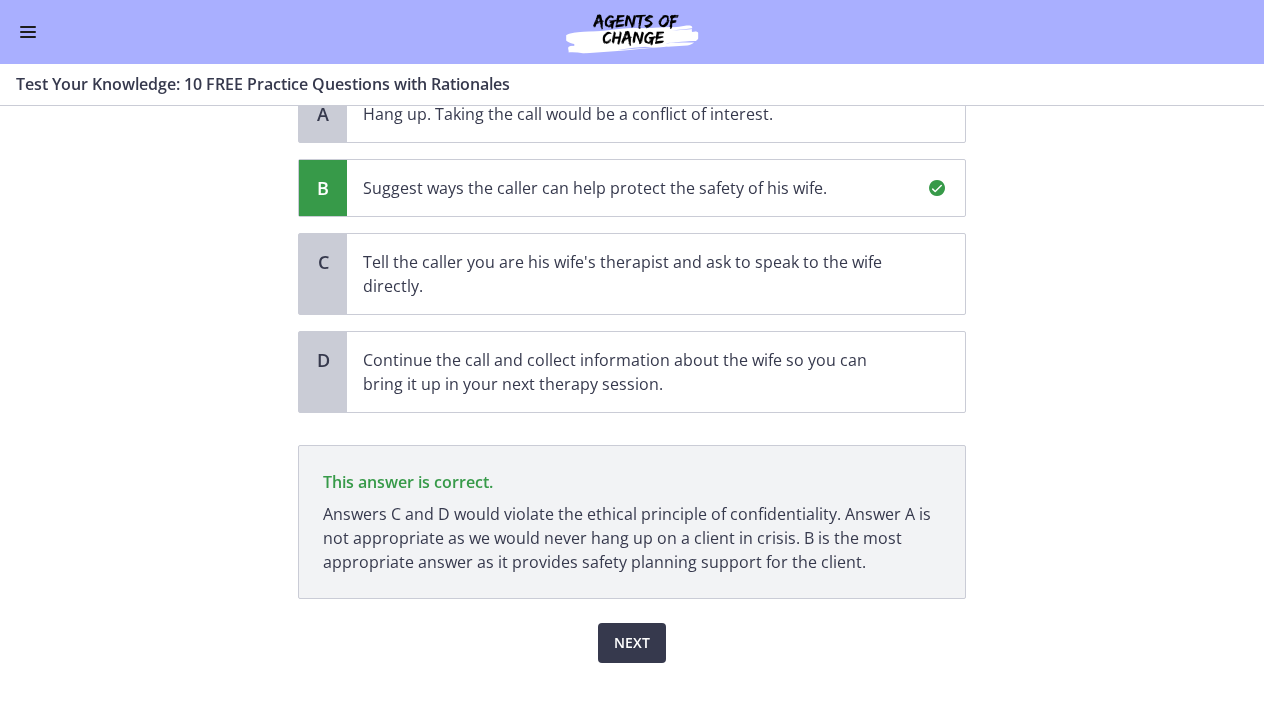 scroll, scrollTop: 305, scrollLeft: 0, axis: vertical 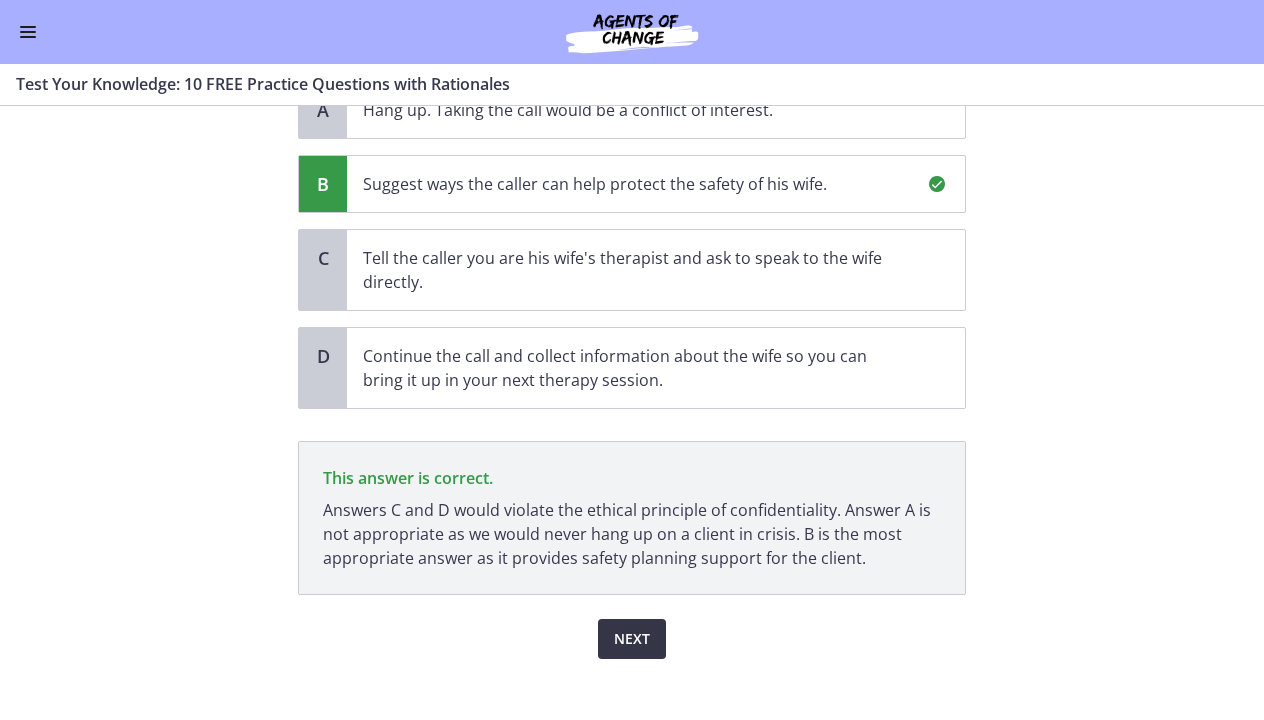 click on "Next" at bounding box center (632, 639) 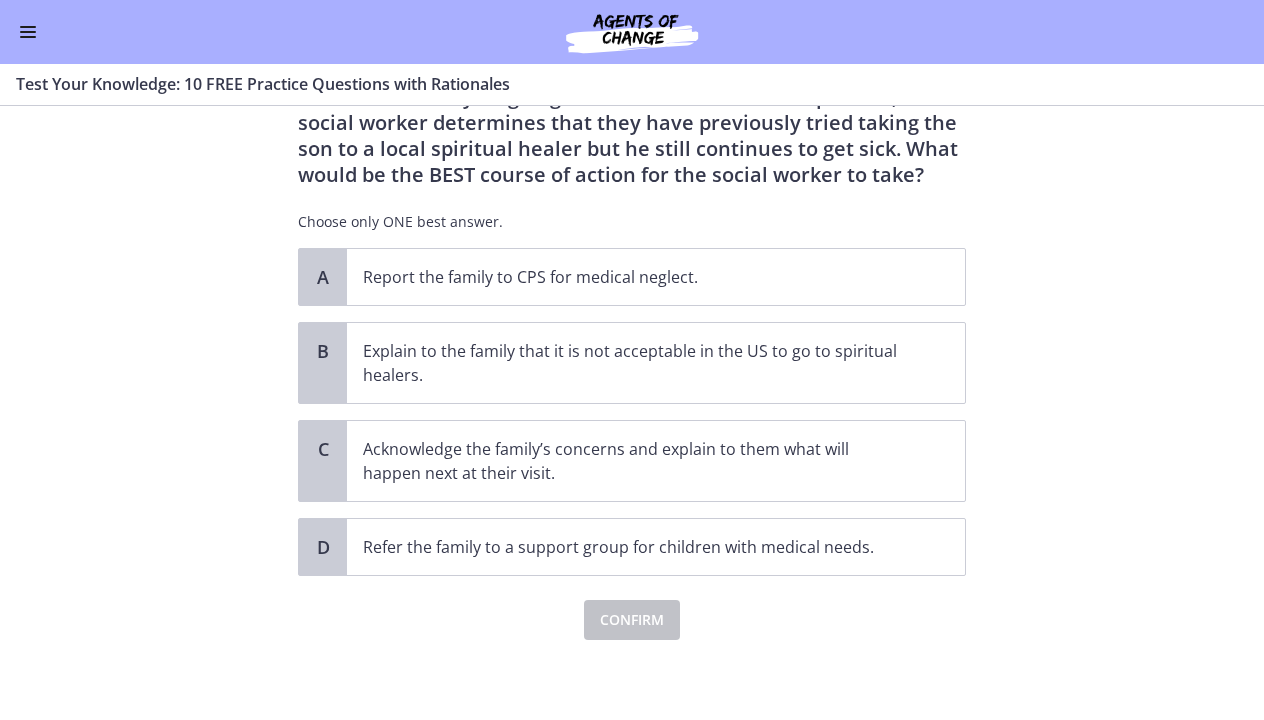 scroll, scrollTop: 0, scrollLeft: 0, axis: both 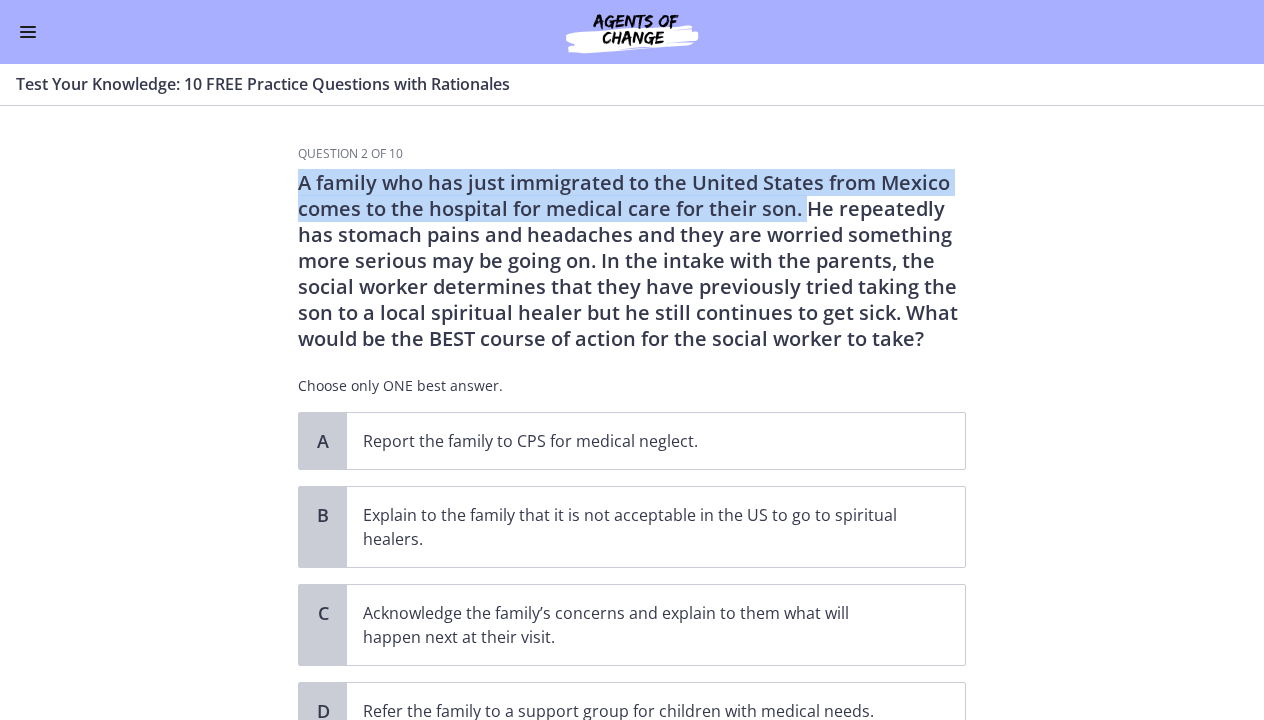 drag, startPoint x: 300, startPoint y: 188, endPoint x: 804, endPoint y: 213, distance: 504.61966 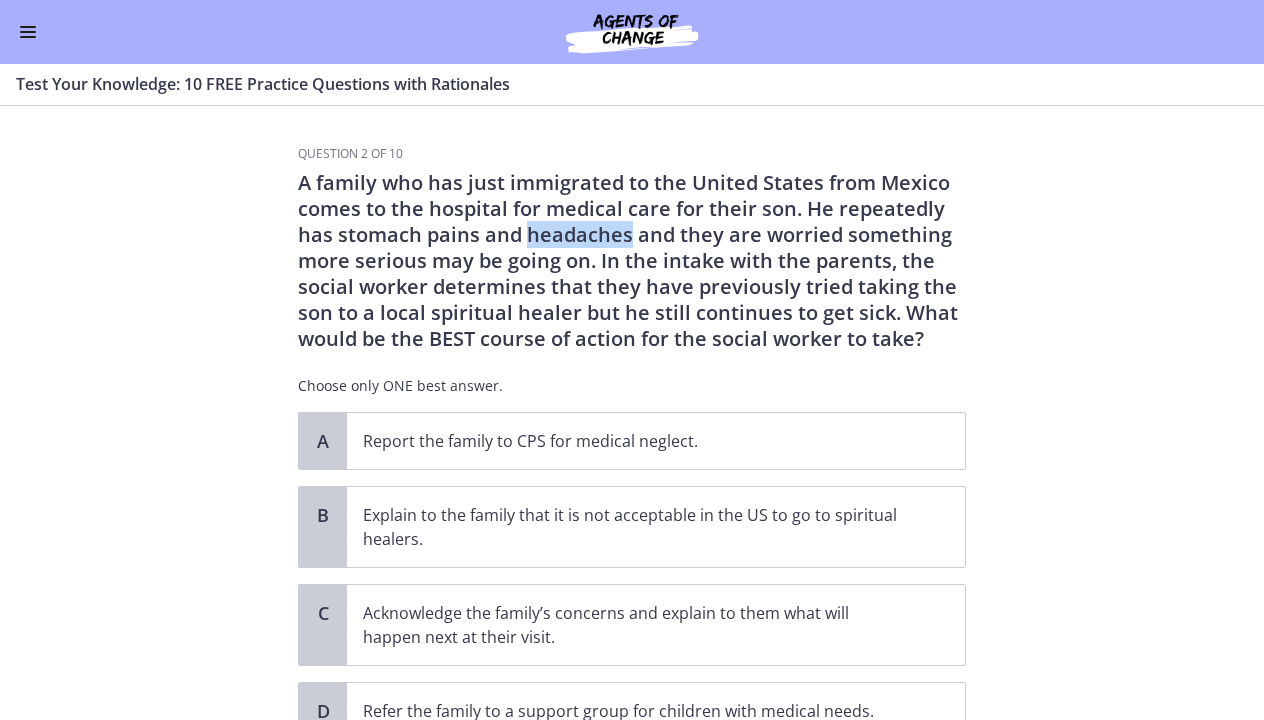 drag, startPoint x: 525, startPoint y: 236, endPoint x: 624, endPoint y: 235, distance: 99.00505 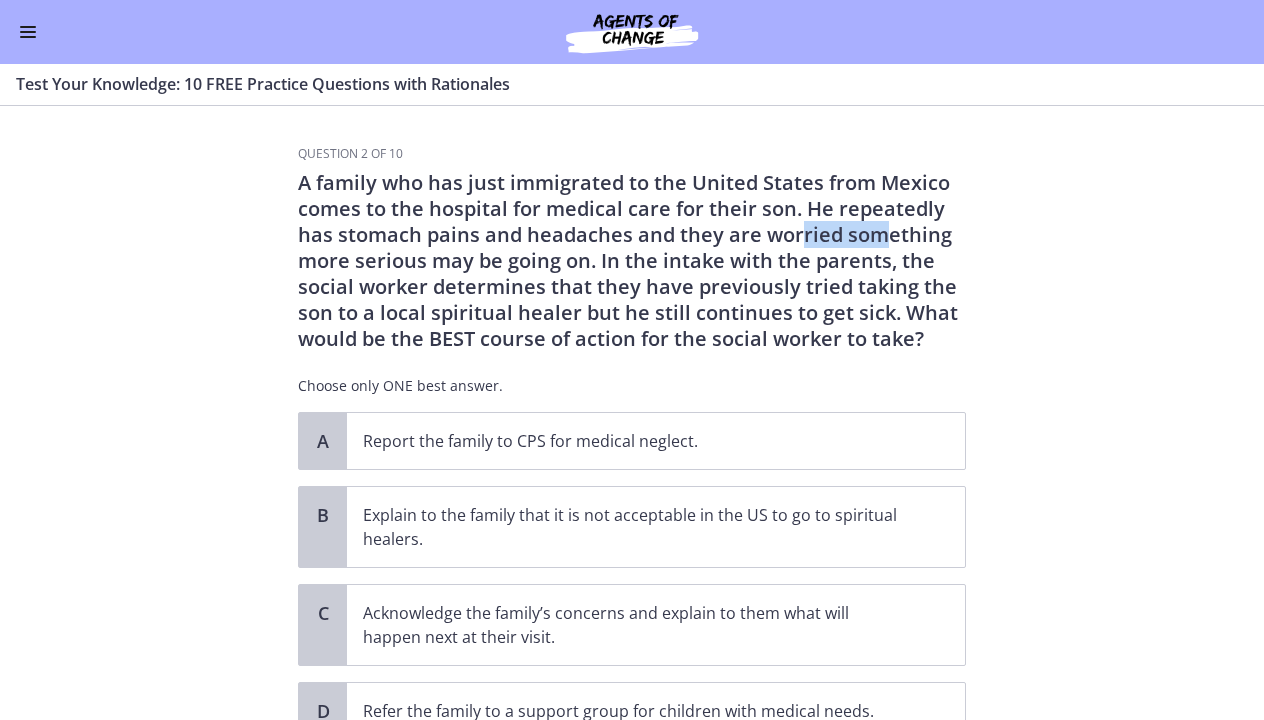 drag, startPoint x: 802, startPoint y: 221, endPoint x: 880, endPoint y: 229, distance: 78.40918 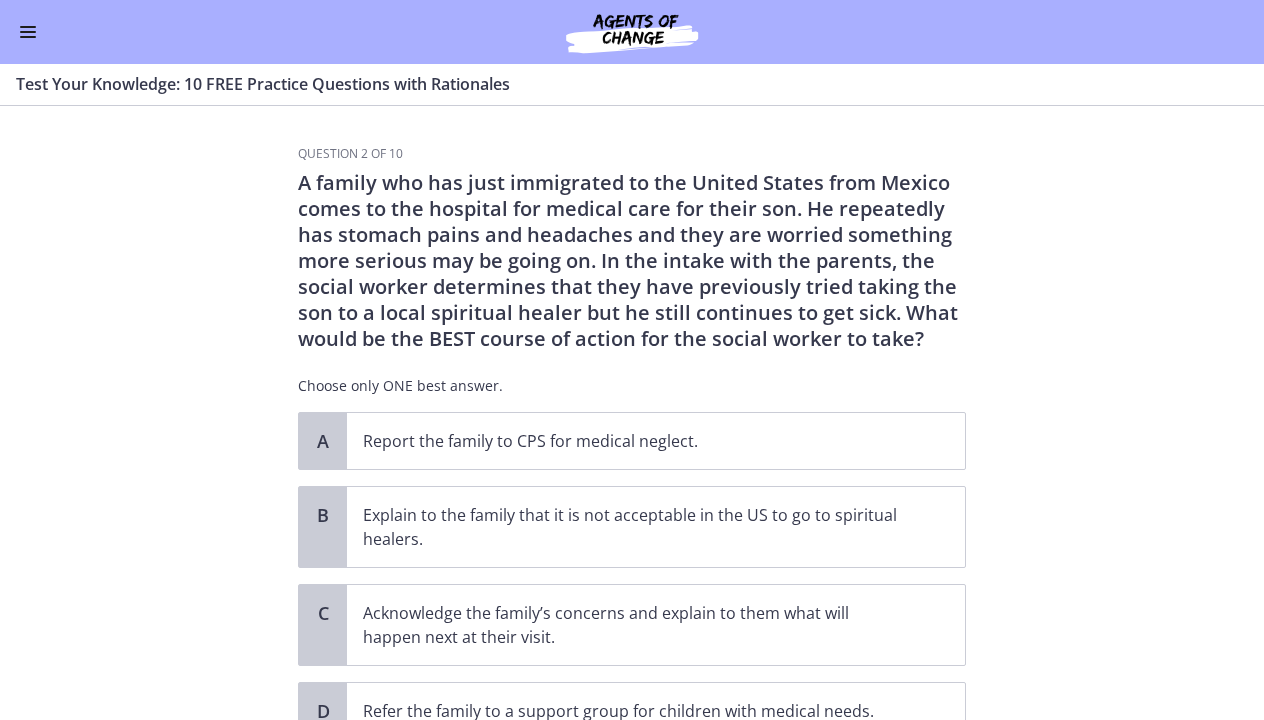 click on "A family who has just immigrated to the United States from Mexico comes to the hospital for medical care for their son. He repeatedly has stomach pains and headaches and they are worried something more serious may be going on. In the intake with the parents, the social worker determines that they have previously tried taking the son to a local spiritual healer but he still continues to get sick. What would be the BEST course of action for the social worker to take?" at bounding box center (632, 261) 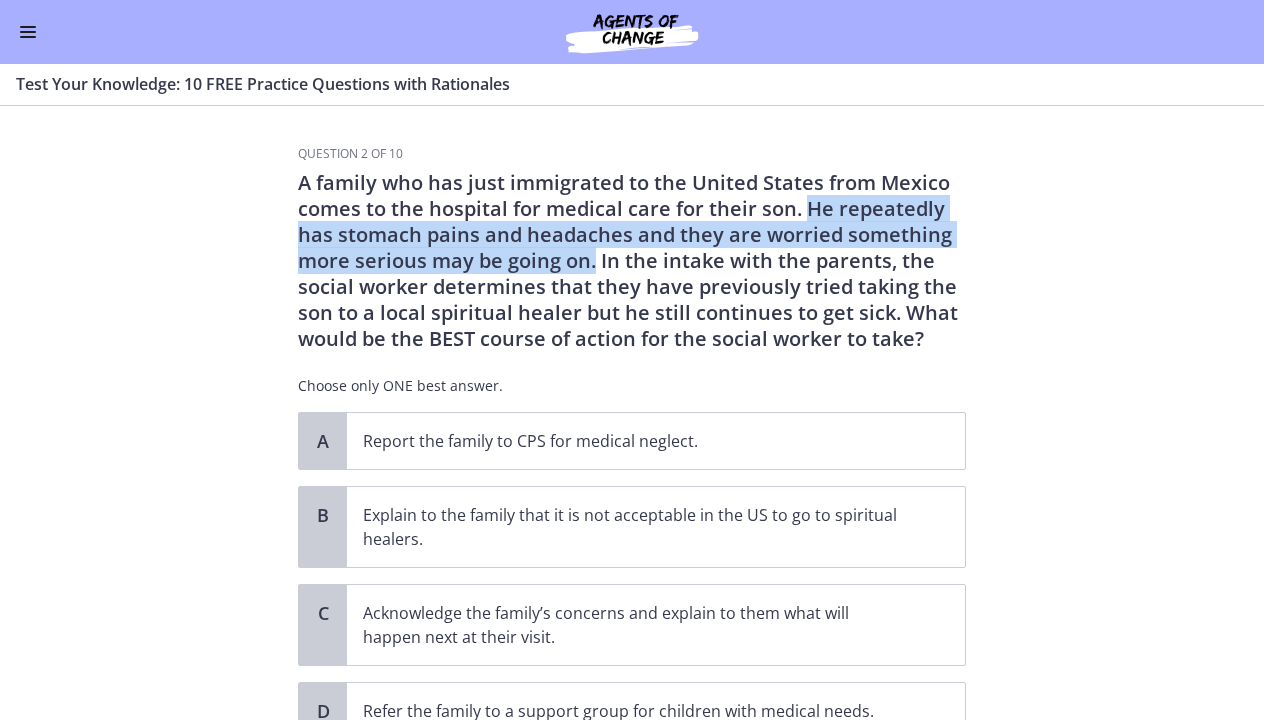 drag, startPoint x: 803, startPoint y: 212, endPoint x: 595, endPoint y: 268, distance: 215.40659 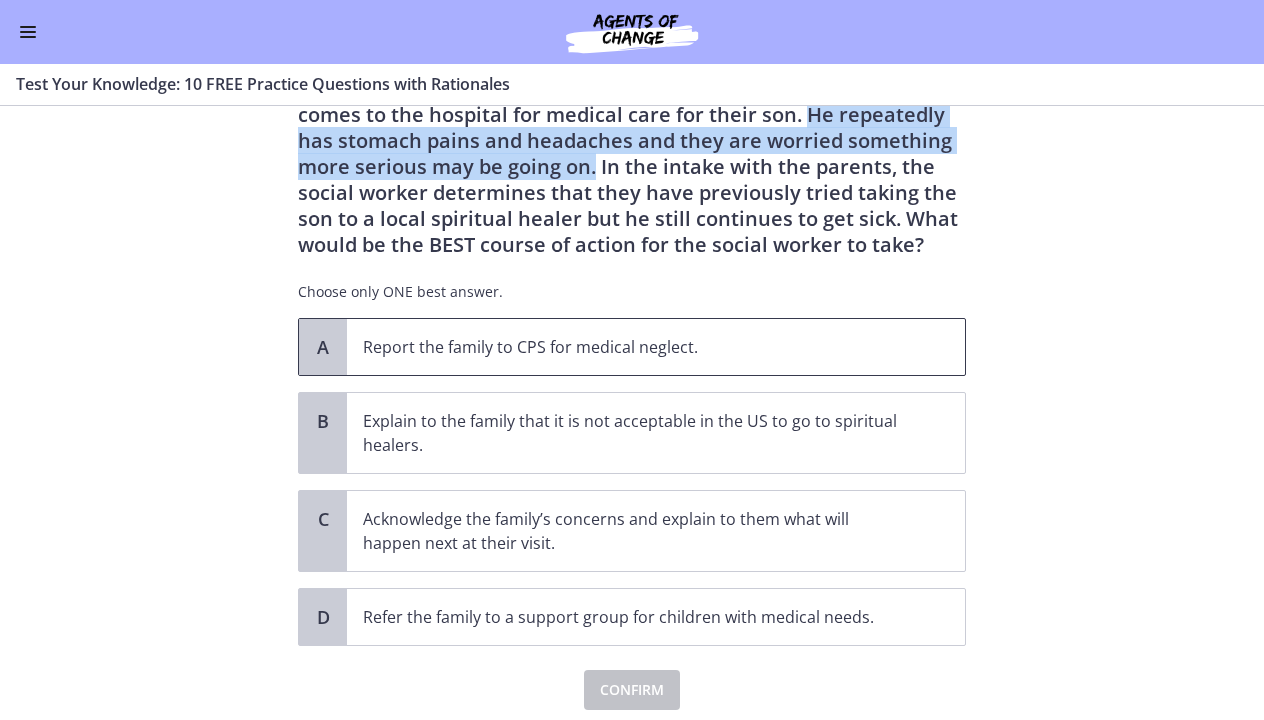 scroll, scrollTop: 102, scrollLeft: 0, axis: vertical 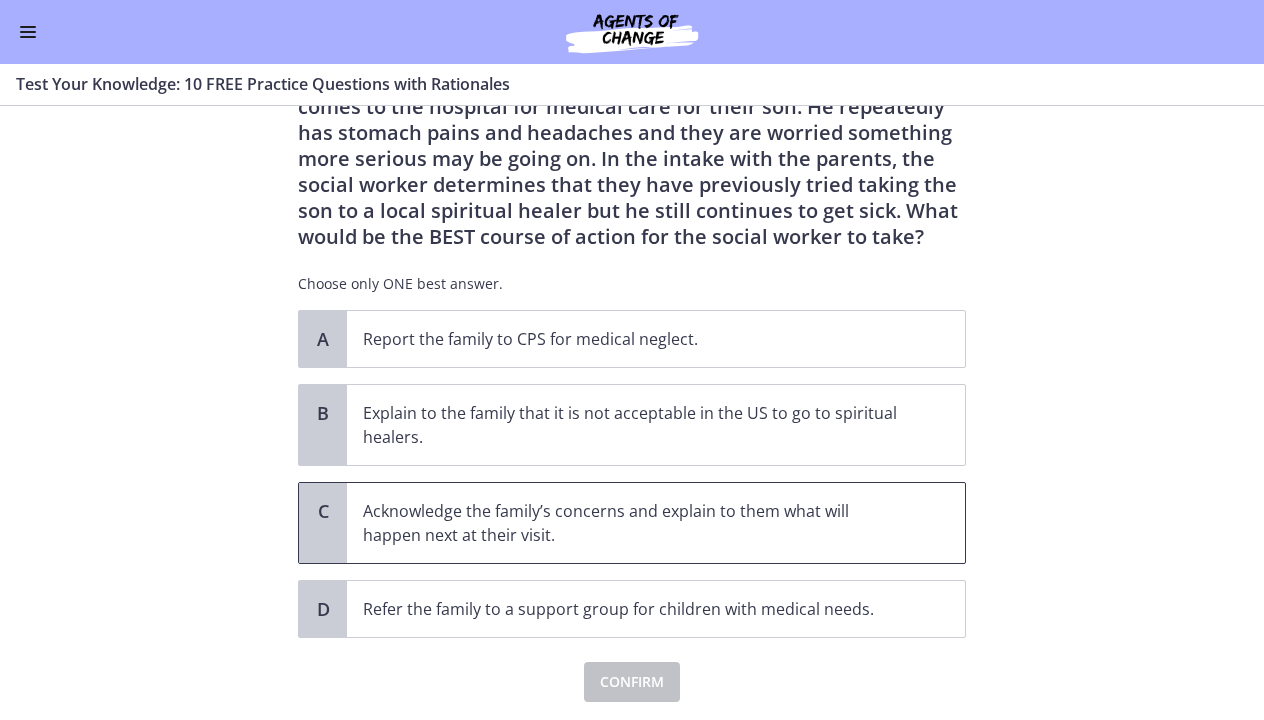 click on "Acknowledge the family’s concerns and explain to them what will happen next at their visit." at bounding box center (636, 523) 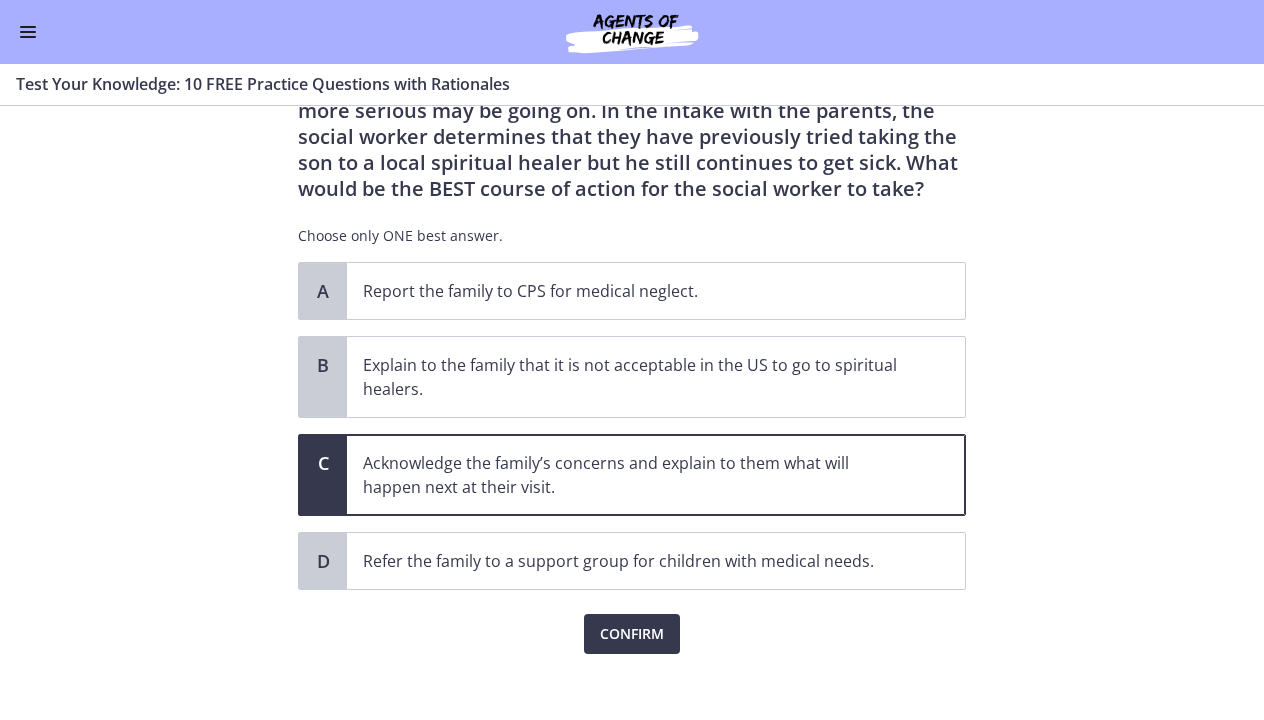 scroll, scrollTop: 151, scrollLeft: 0, axis: vertical 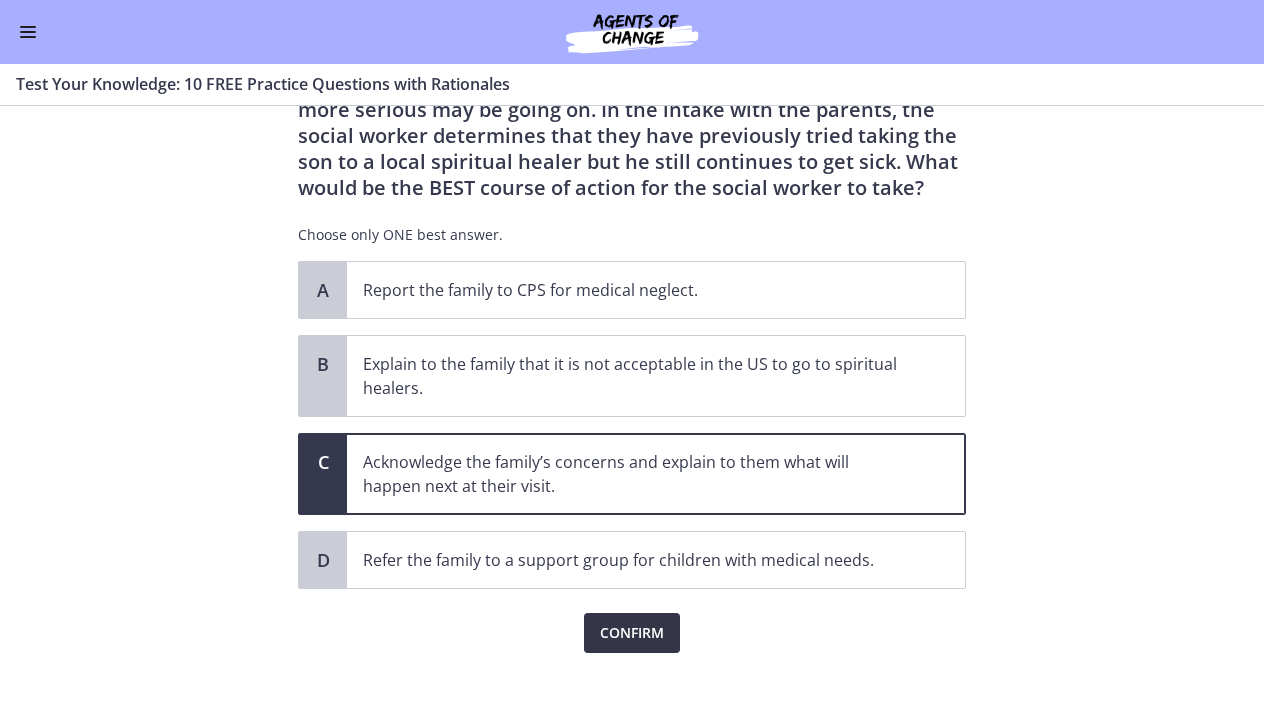 click on "Confirm" at bounding box center [632, 633] 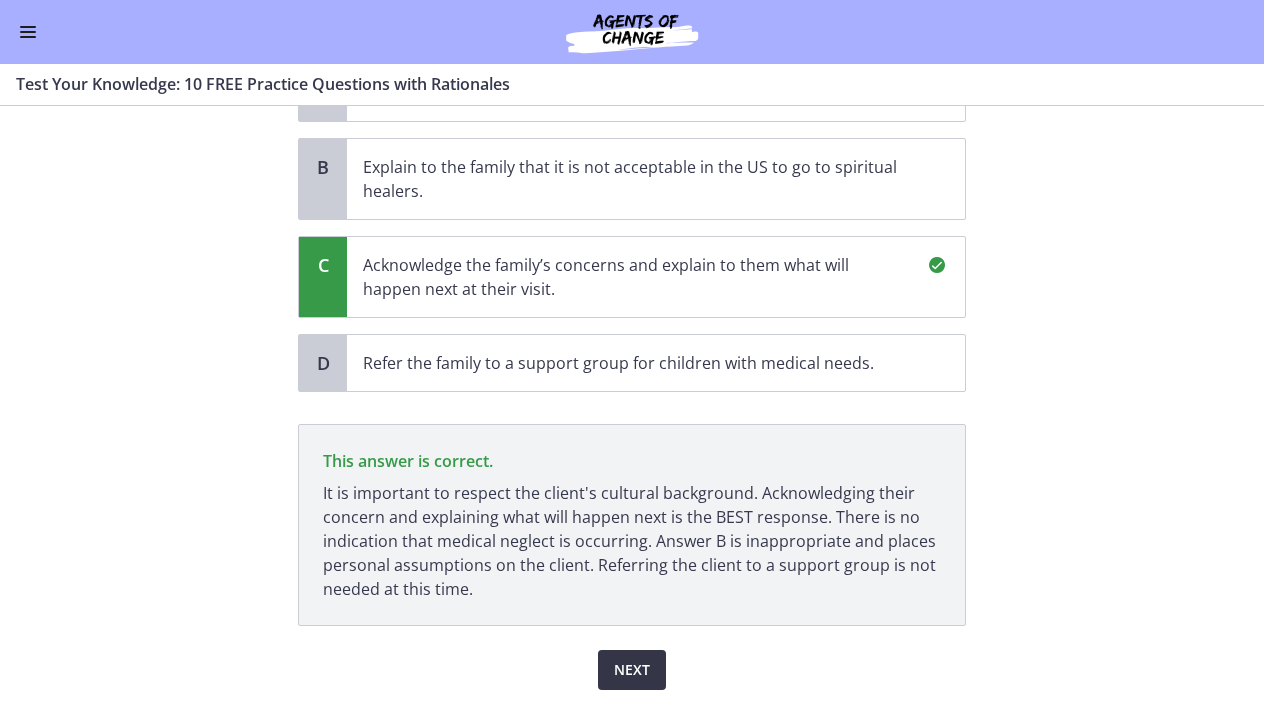 scroll, scrollTop: 398, scrollLeft: 0, axis: vertical 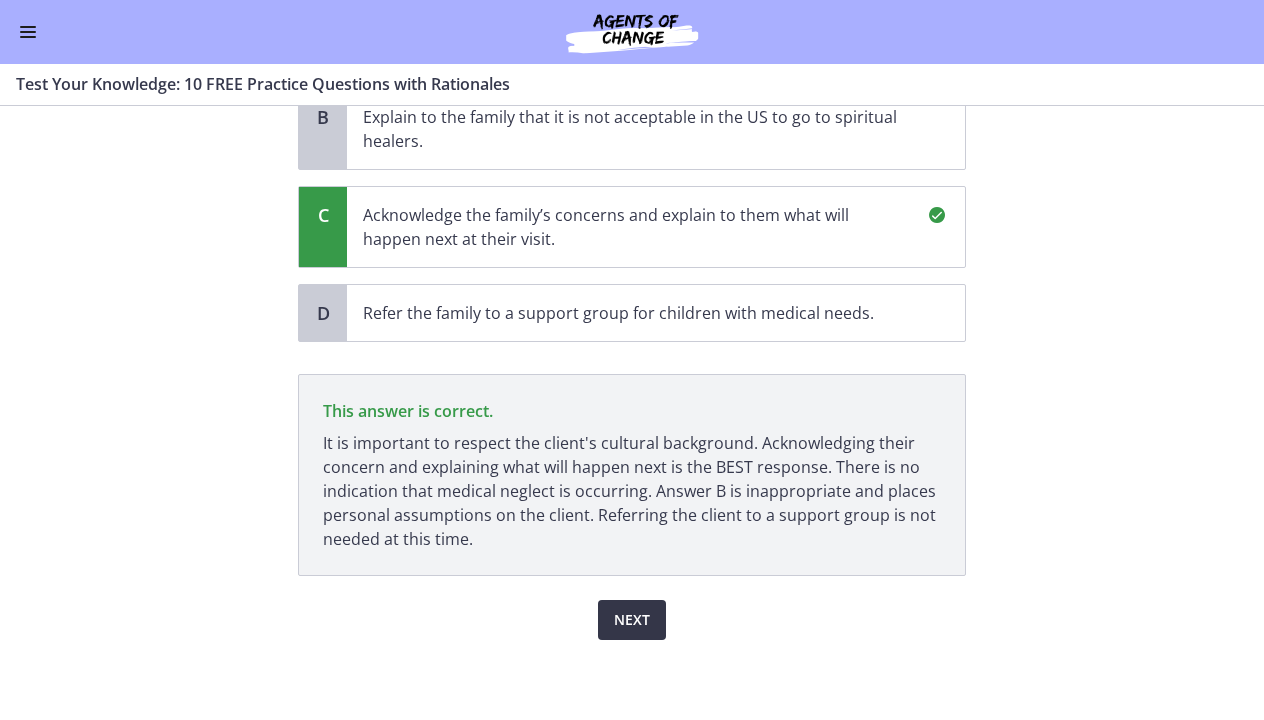 click on "Next" at bounding box center [632, 620] 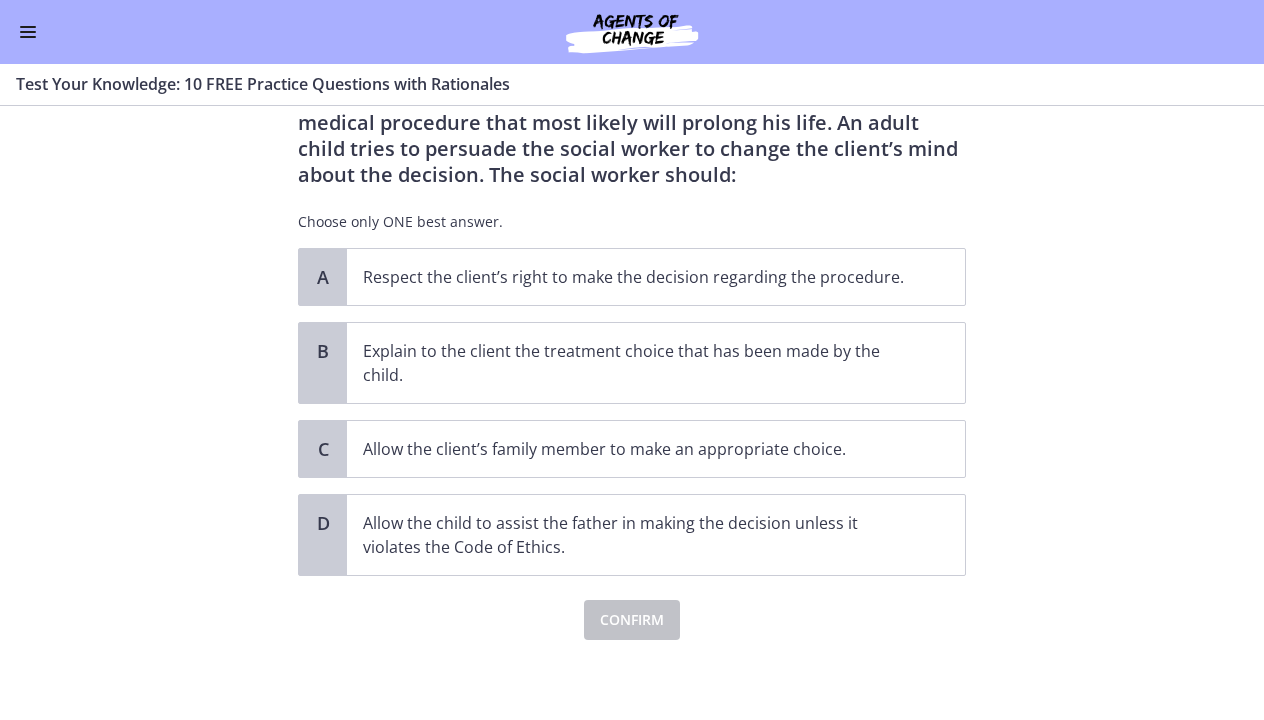 scroll, scrollTop: 0, scrollLeft: 0, axis: both 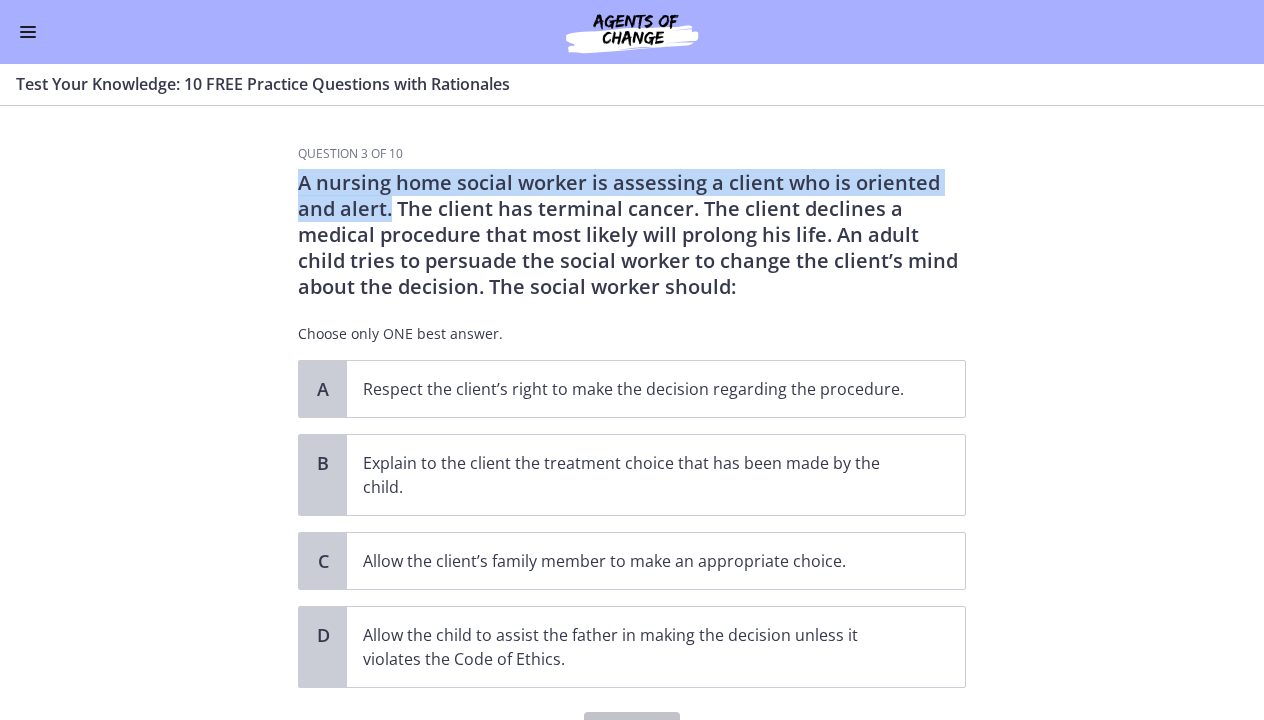 drag, startPoint x: 294, startPoint y: 185, endPoint x: 389, endPoint y: 216, distance: 99.92998 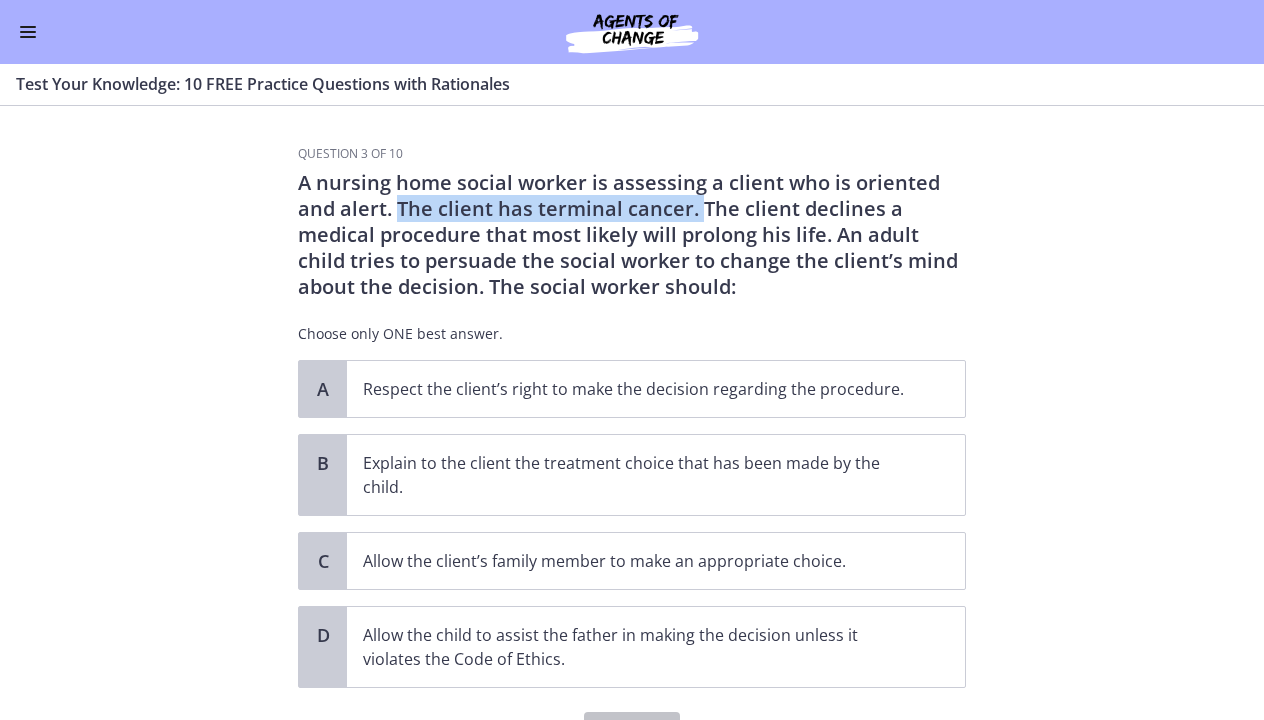 drag, startPoint x: 698, startPoint y: 216, endPoint x: 401, endPoint y: 213, distance: 297.01514 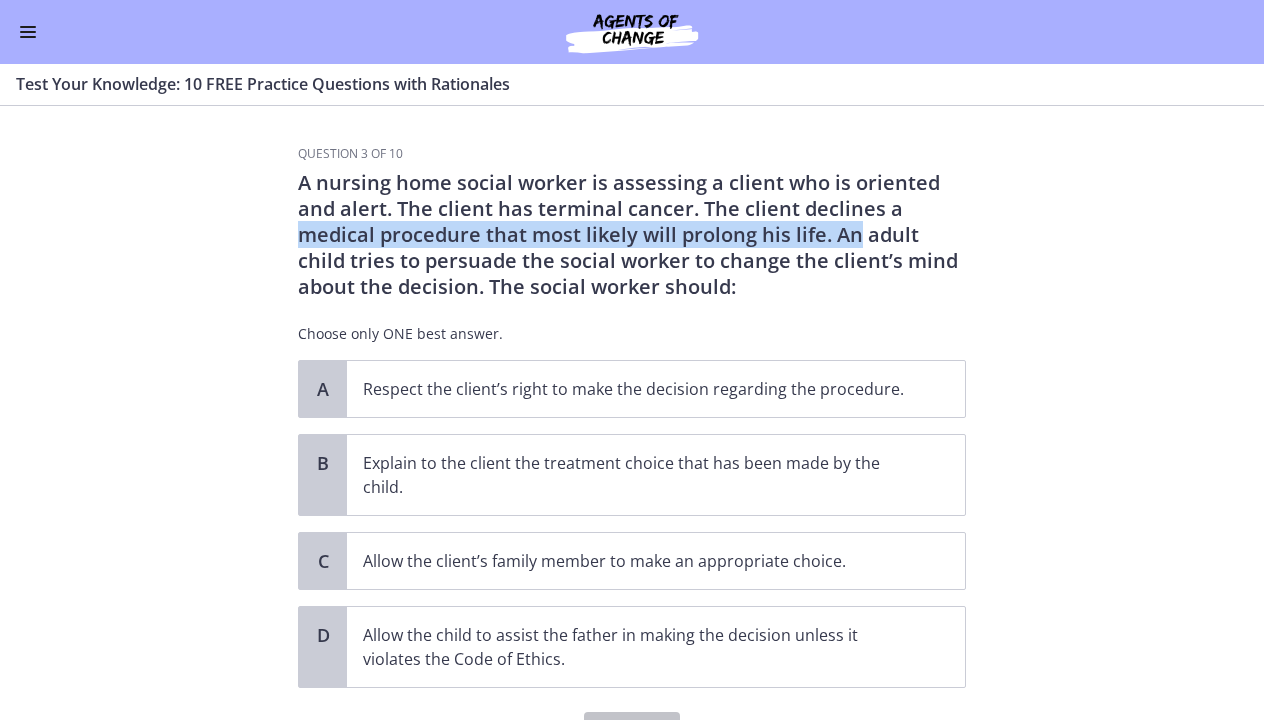 drag, startPoint x: 300, startPoint y: 235, endPoint x: 857, endPoint y: 233, distance: 557.0036 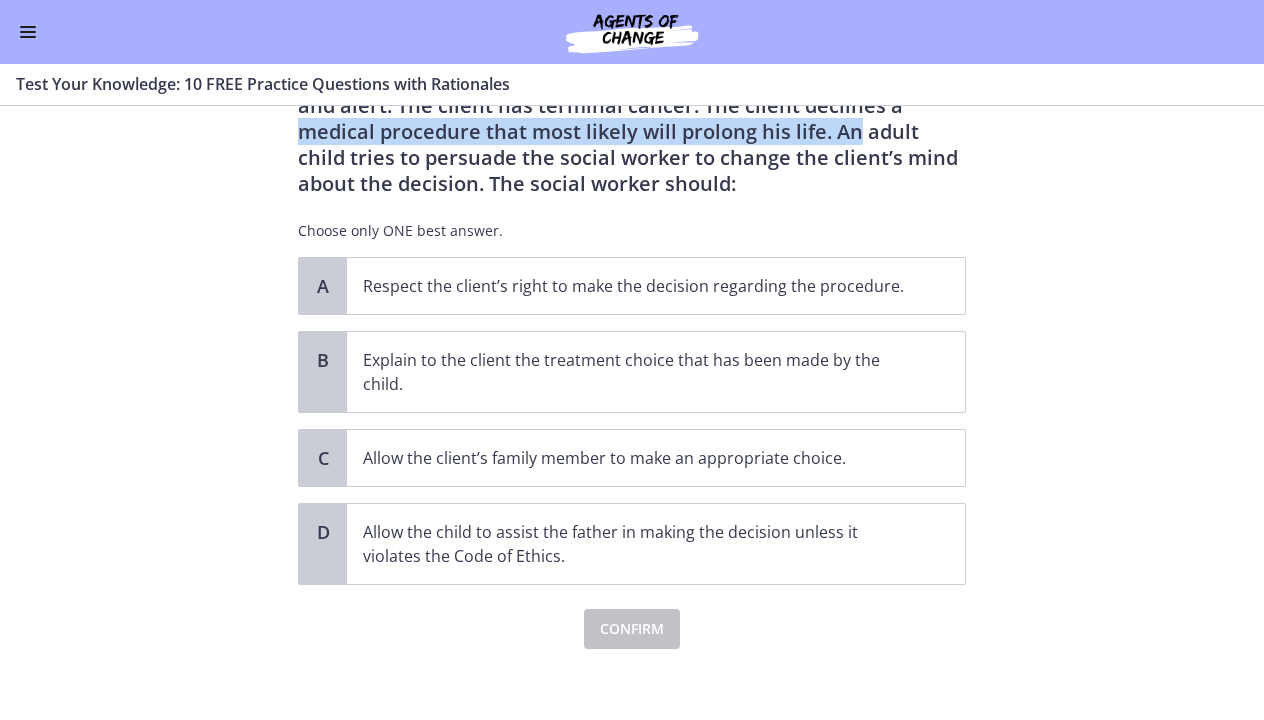 scroll, scrollTop: 107, scrollLeft: 0, axis: vertical 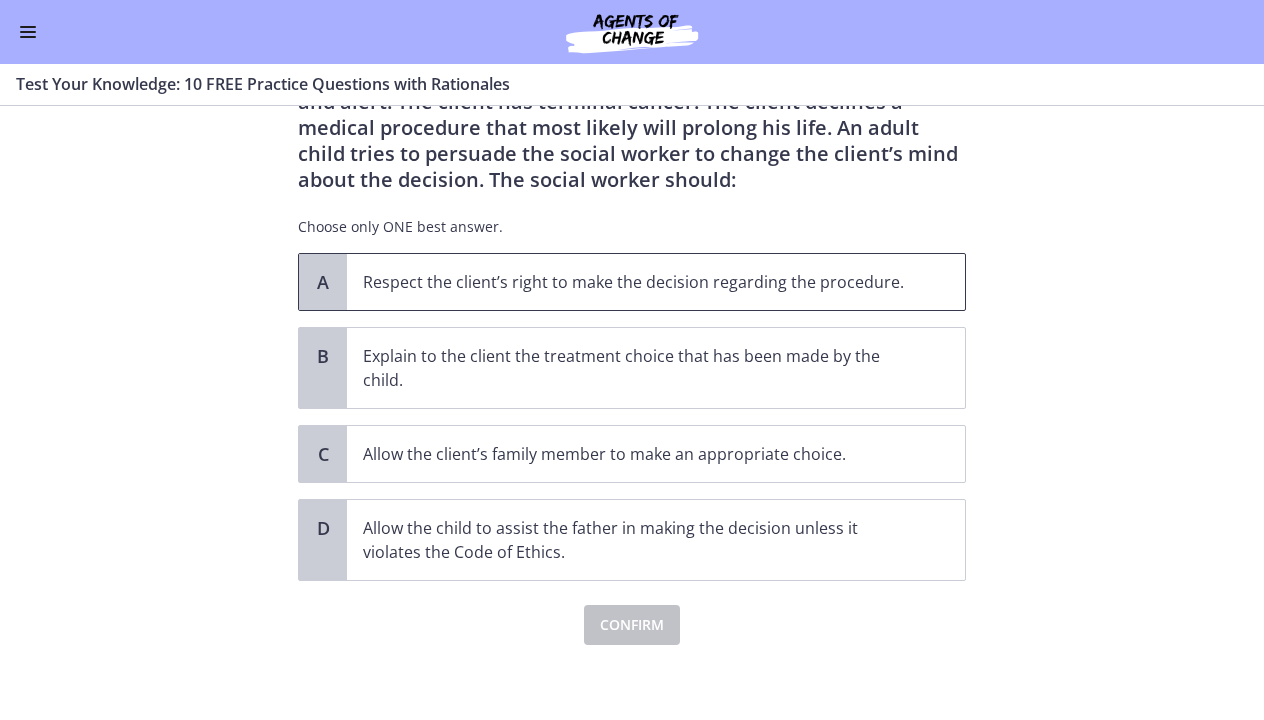 click on "Respect the client’s right to make the decision regarding the procedure." at bounding box center (656, 282) 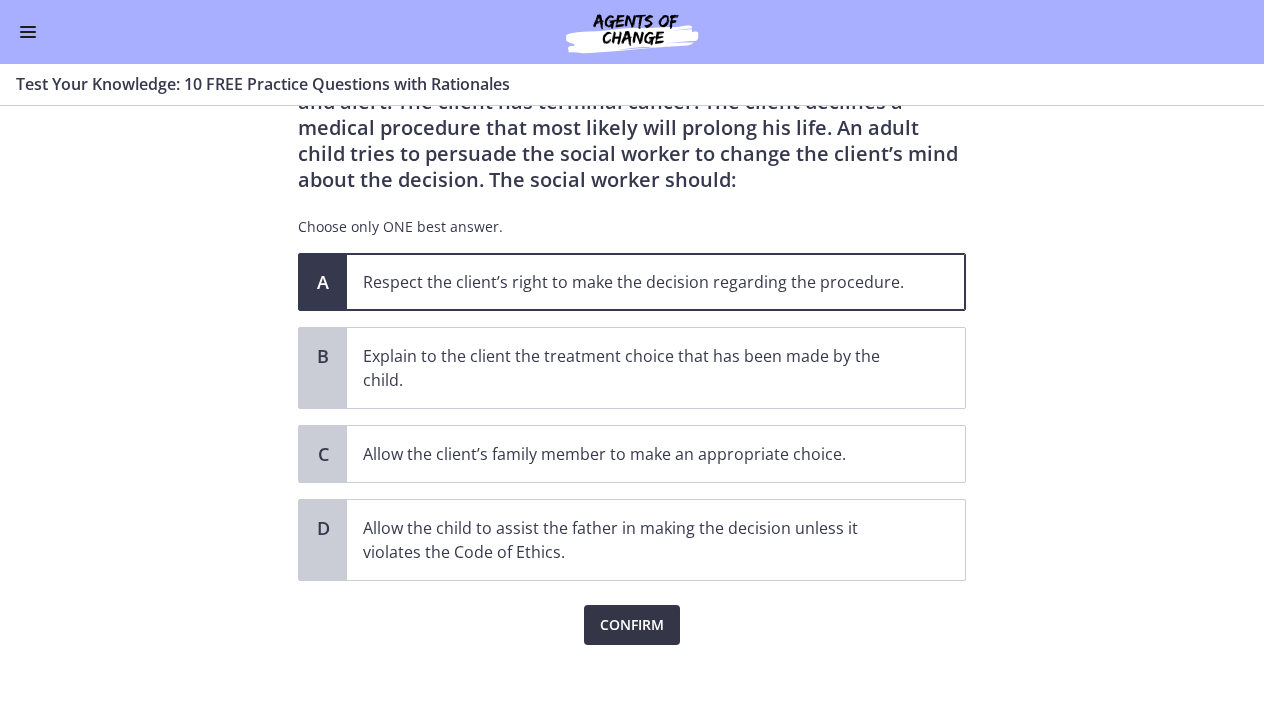 click on "Confirm" at bounding box center [632, 625] 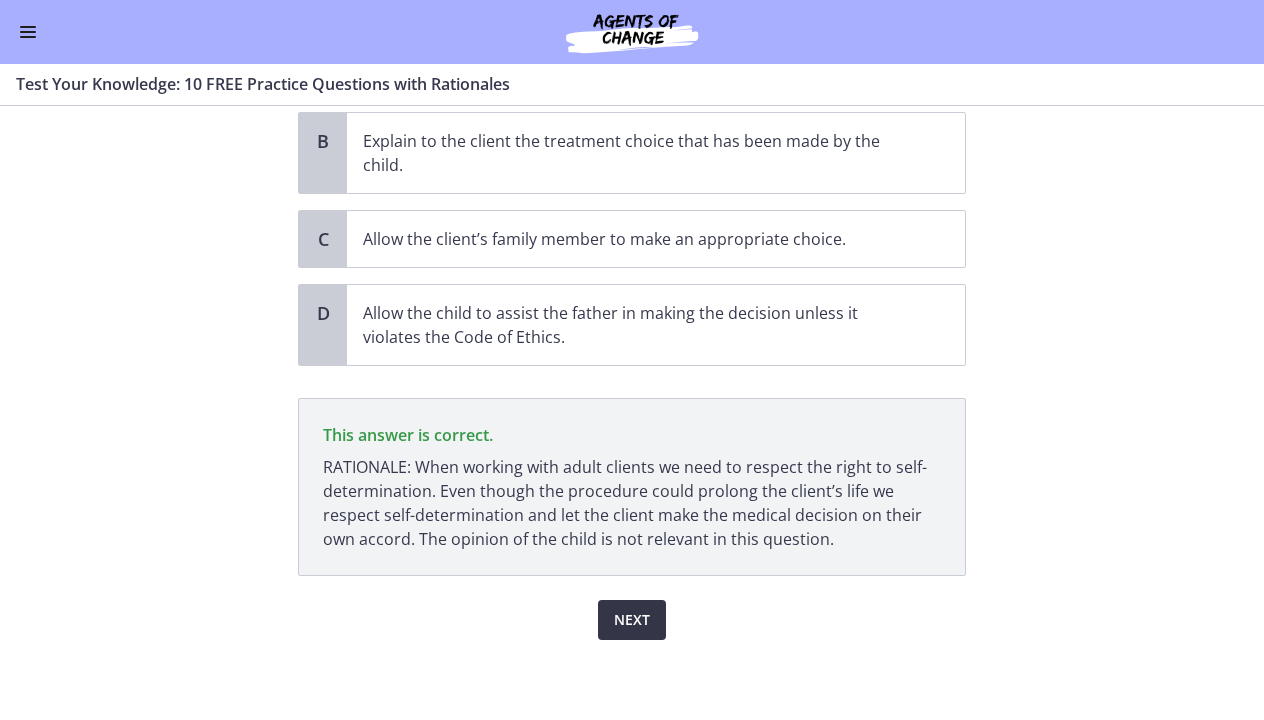 scroll, scrollTop: 322, scrollLeft: 0, axis: vertical 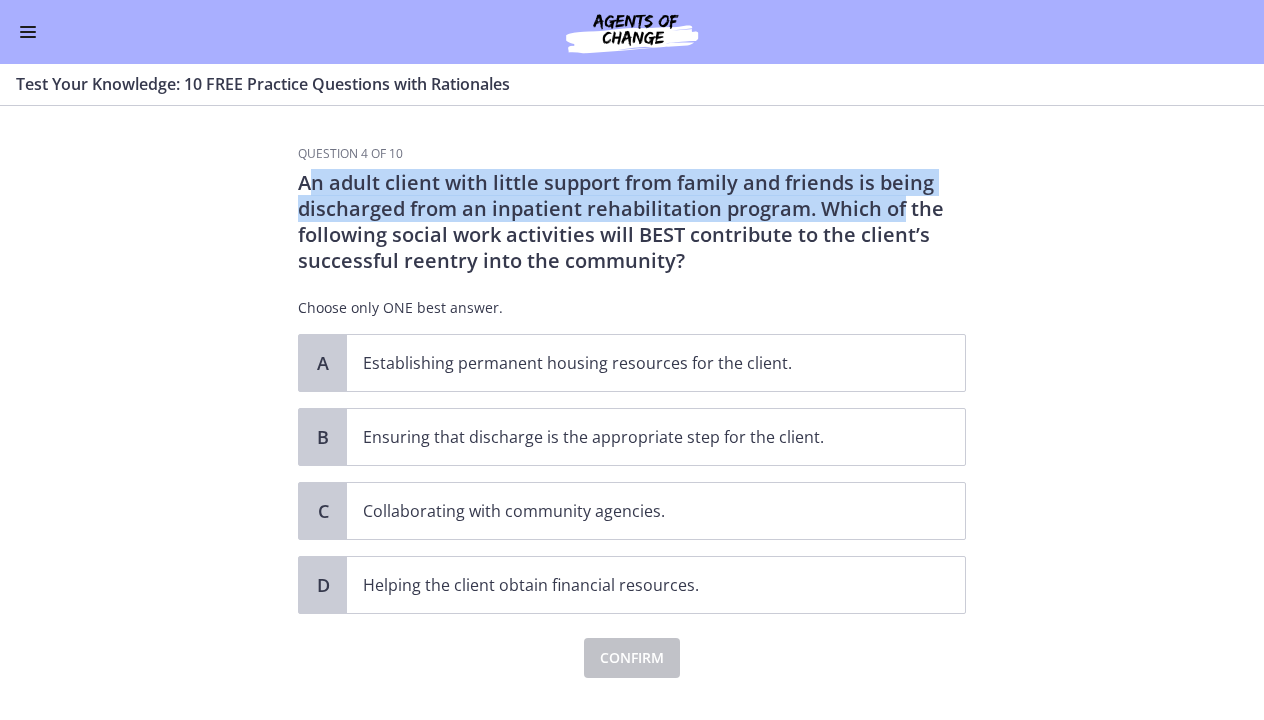 drag, startPoint x: 302, startPoint y: 181, endPoint x: 873, endPoint y: 212, distance: 571.8409 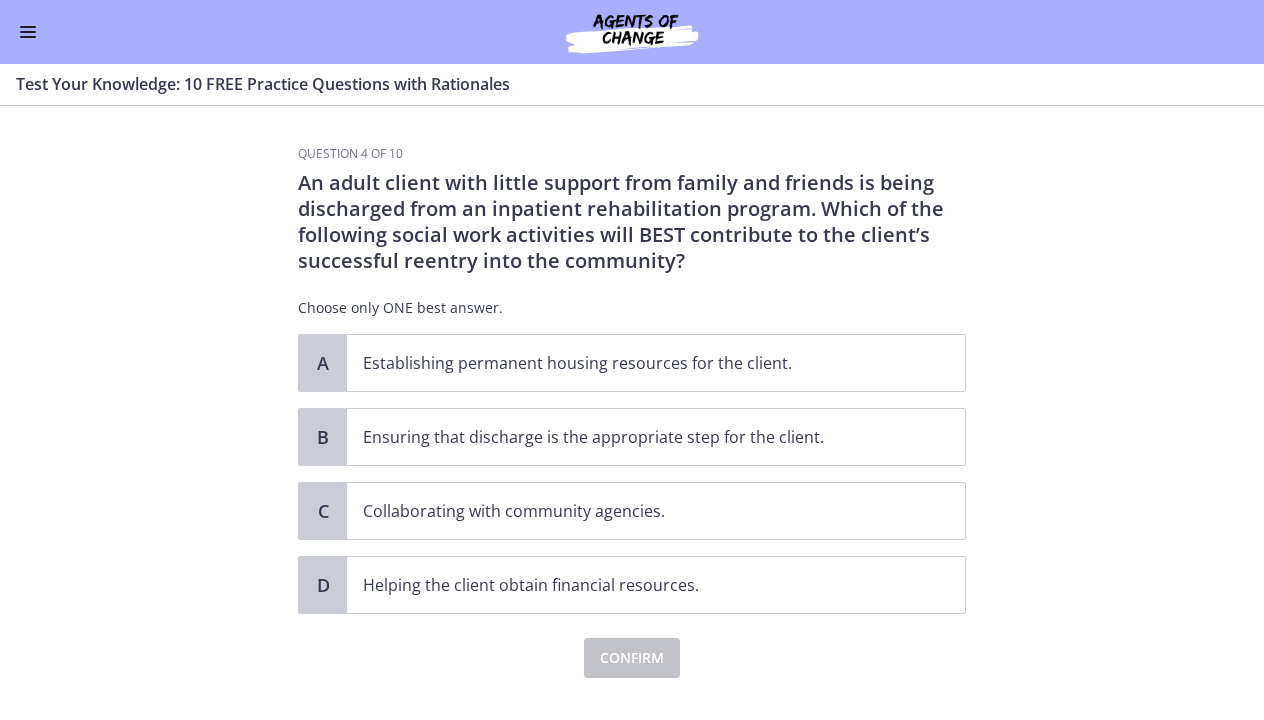 click on "An adult client with little support from family and friends is being discharged from an inpatient rehabilitation program. Which of the following social work activities will BEST contribute to the client’s successful reentry into the community?" at bounding box center (632, 222) 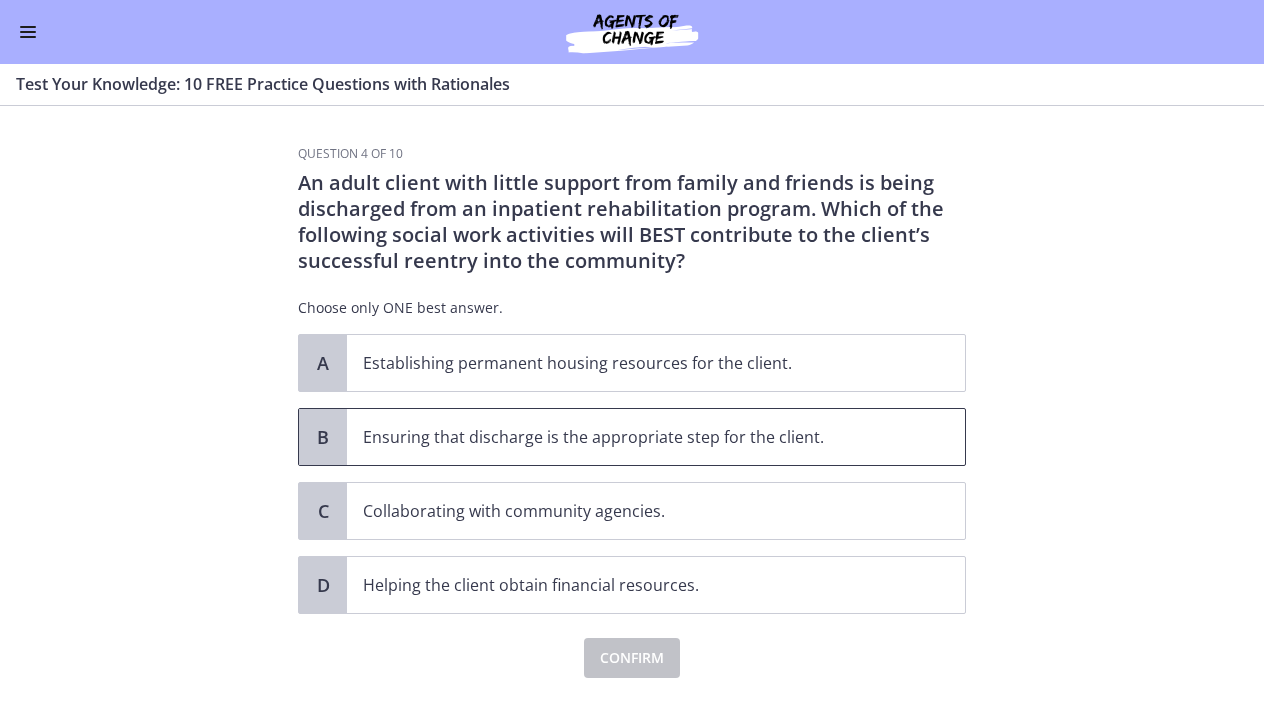 click on "Ensuring that discharge is the appropriate step for the client." at bounding box center [636, 437] 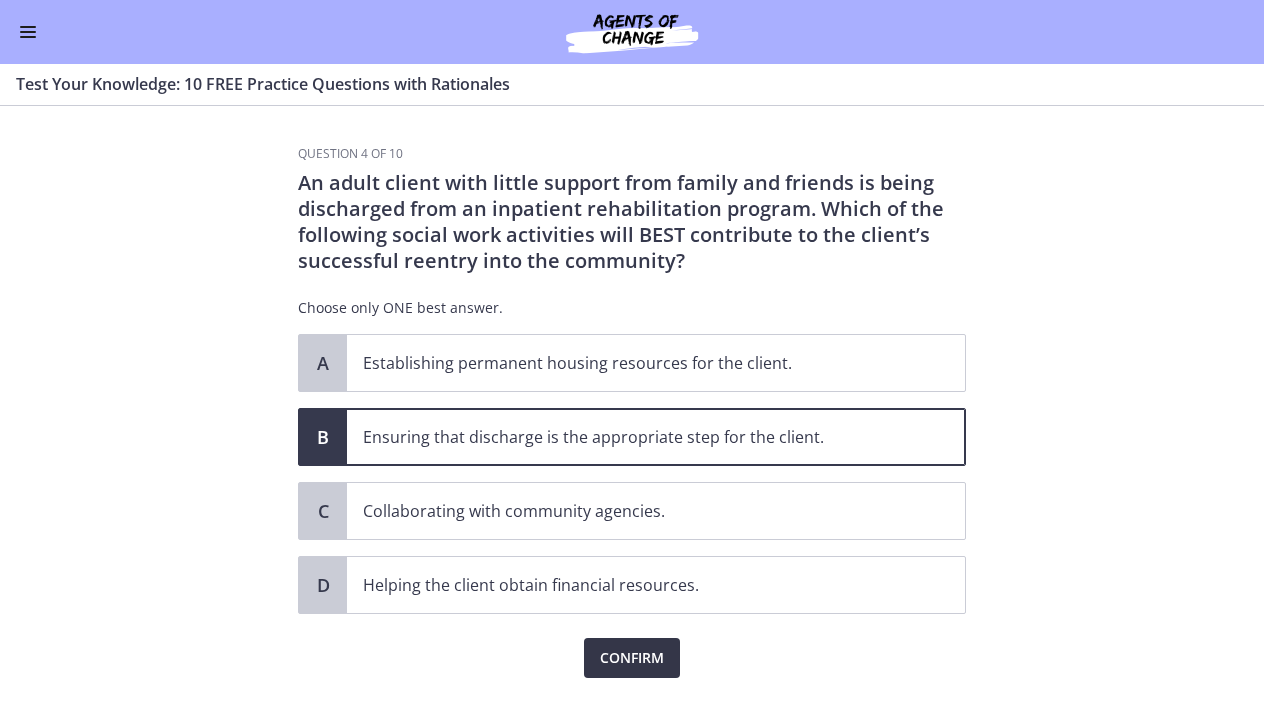 click on "Confirm" at bounding box center (632, 658) 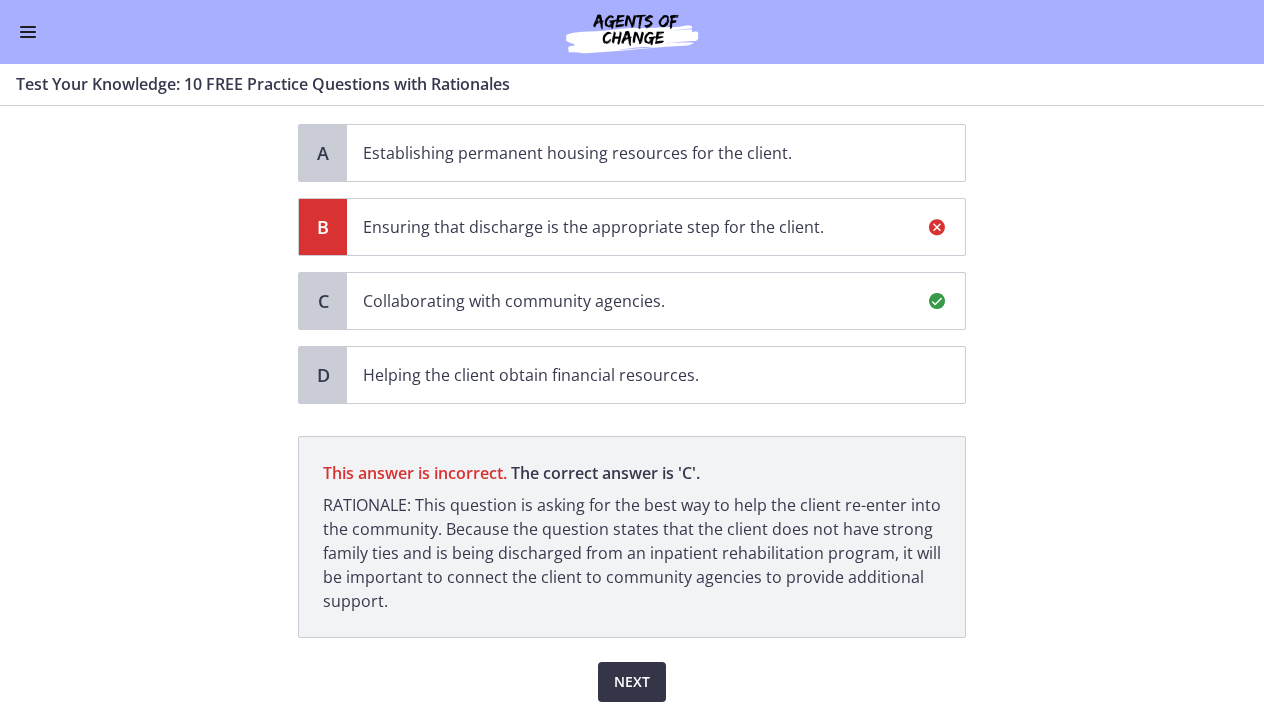 scroll, scrollTop: 272, scrollLeft: 0, axis: vertical 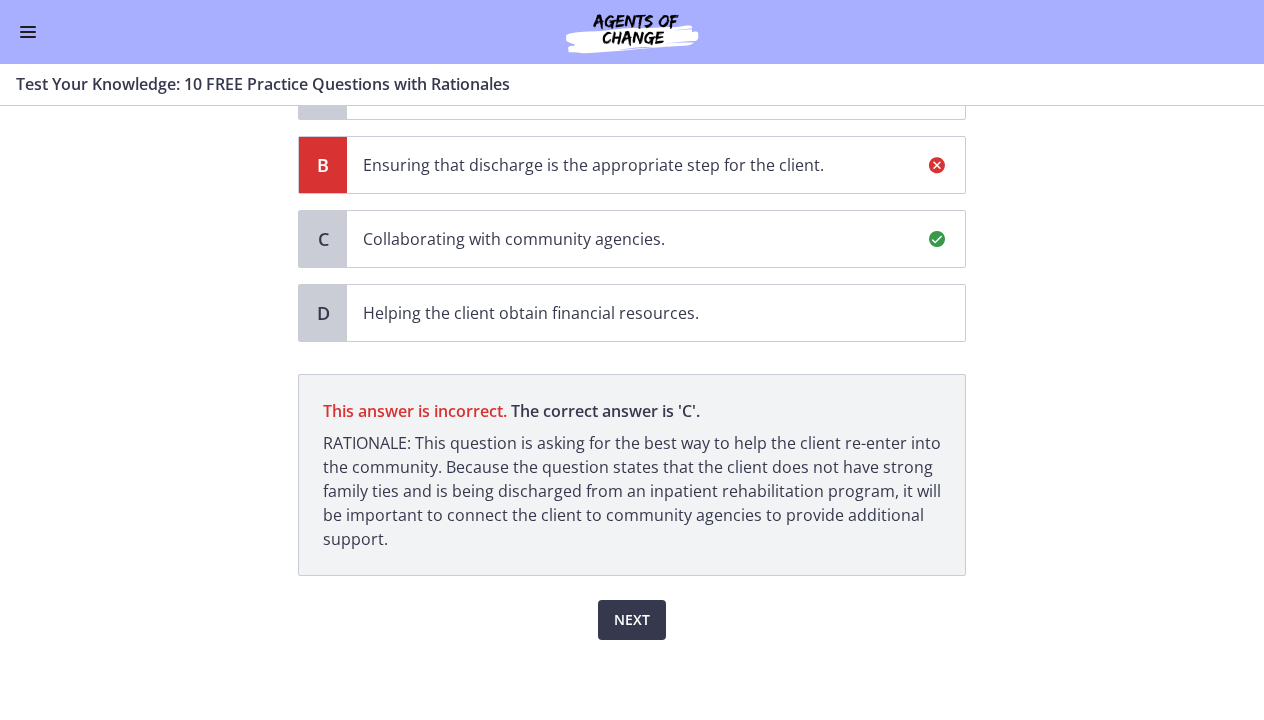 click on "Collaborating with community agencies." at bounding box center (656, 239) 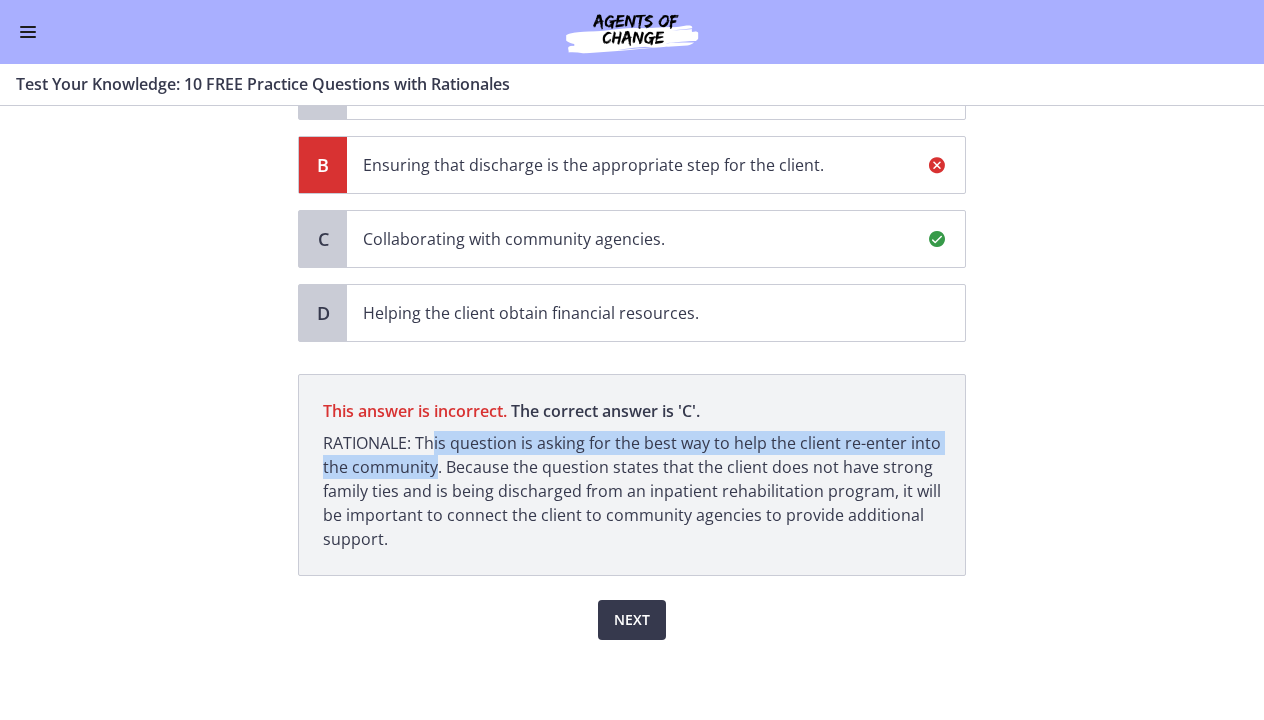 drag, startPoint x: 431, startPoint y: 450, endPoint x: 432, endPoint y: 468, distance: 18.027756 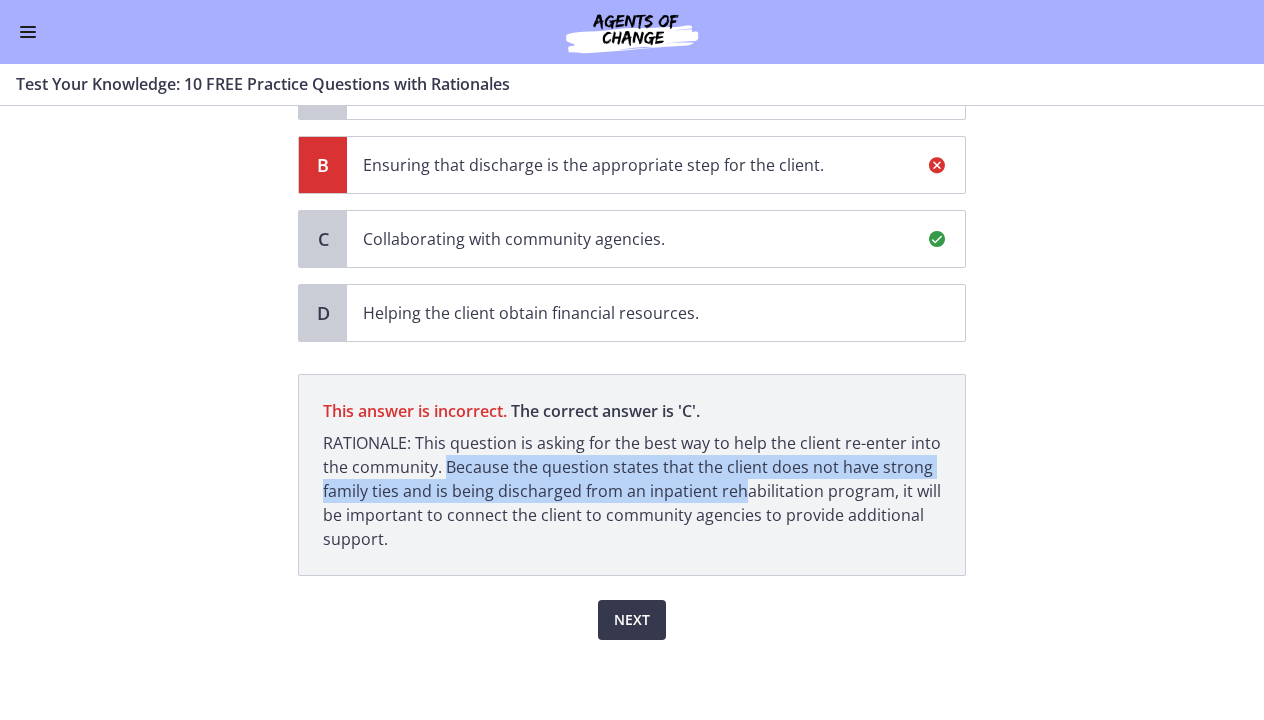 drag, startPoint x: 449, startPoint y: 470, endPoint x: 745, endPoint y: 483, distance: 296.28534 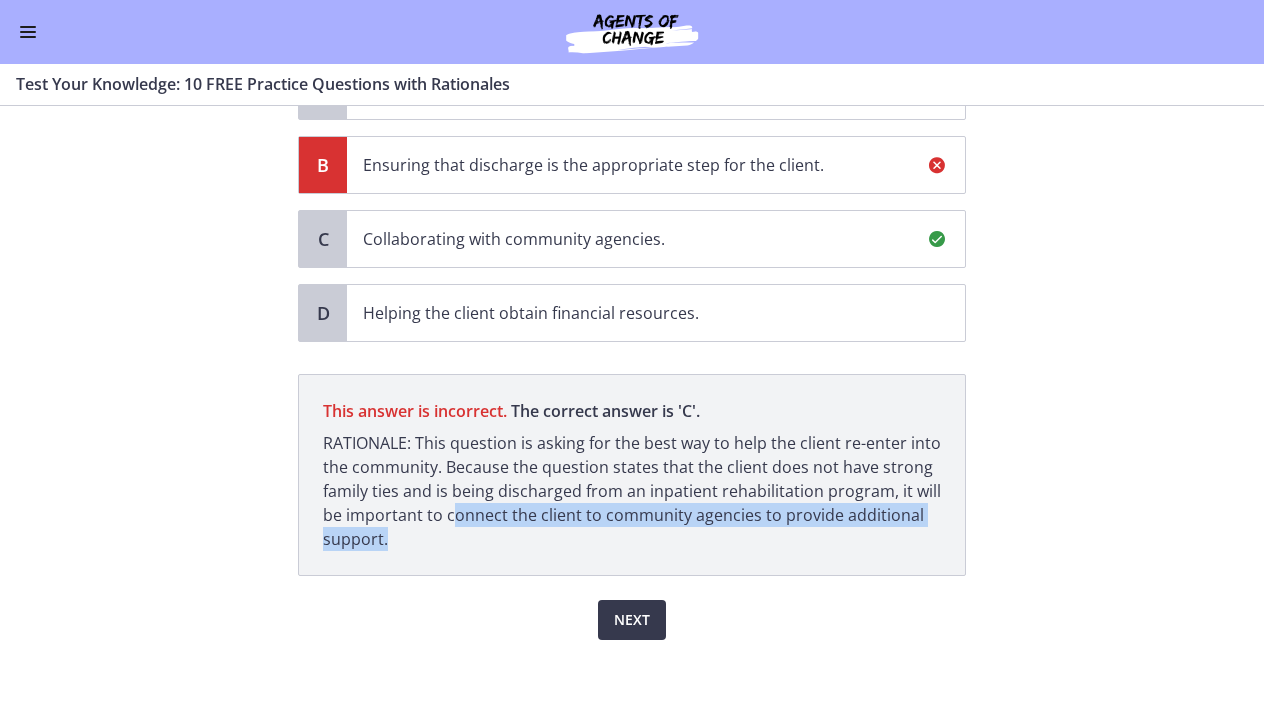 drag, startPoint x: 449, startPoint y: 513, endPoint x: 915, endPoint y: 526, distance: 466.1813 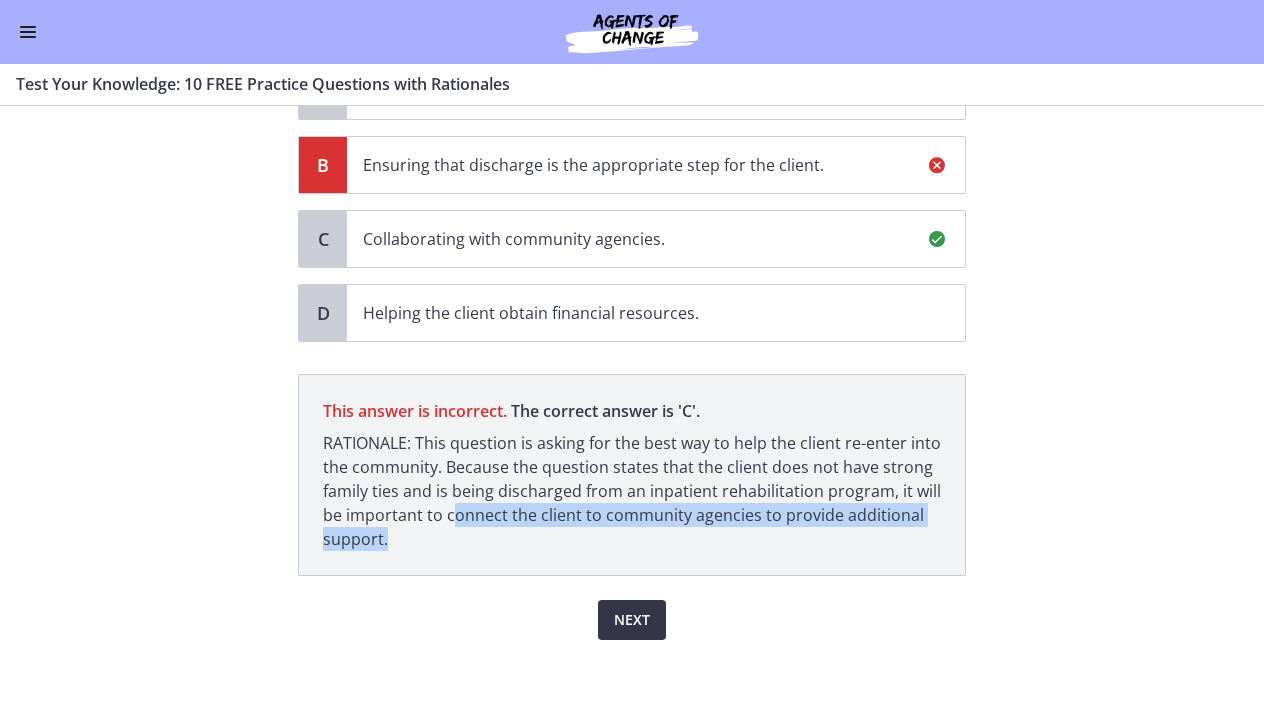 click on "Next" at bounding box center (632, 620) 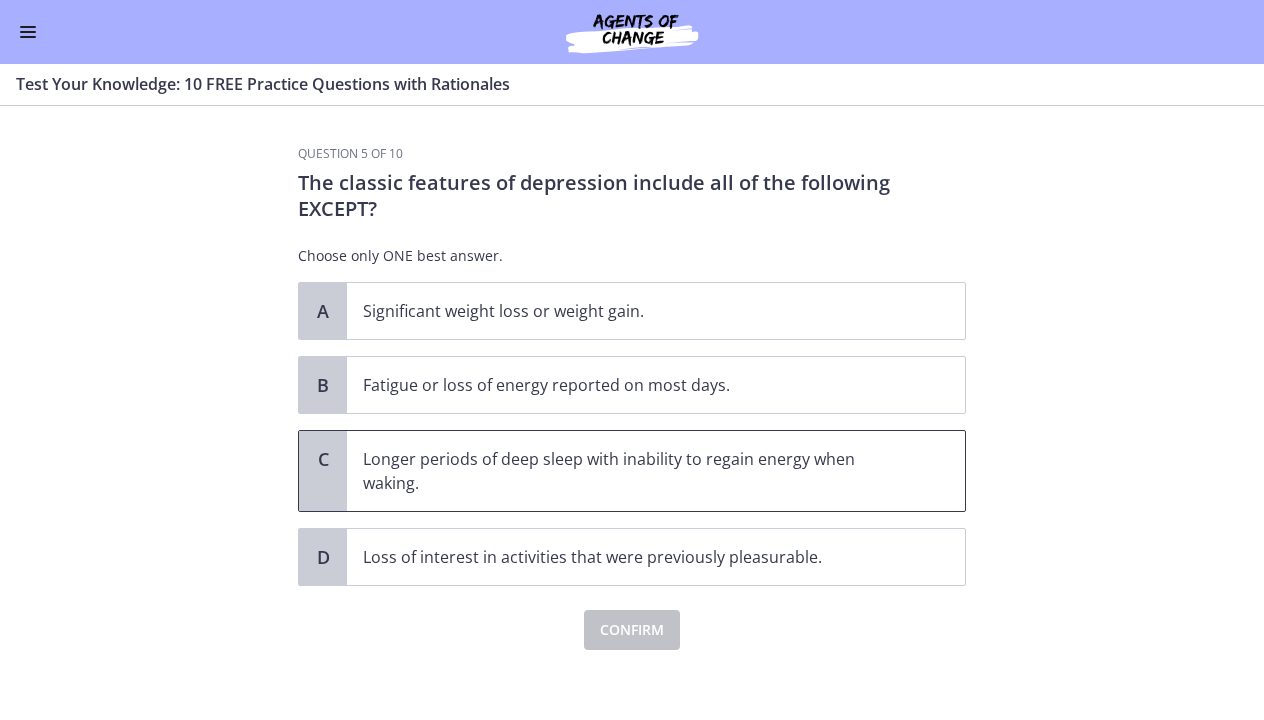 click on "Longer periods of deep sleep with inability to regain energy when waking." at bounding box center [636, 471] 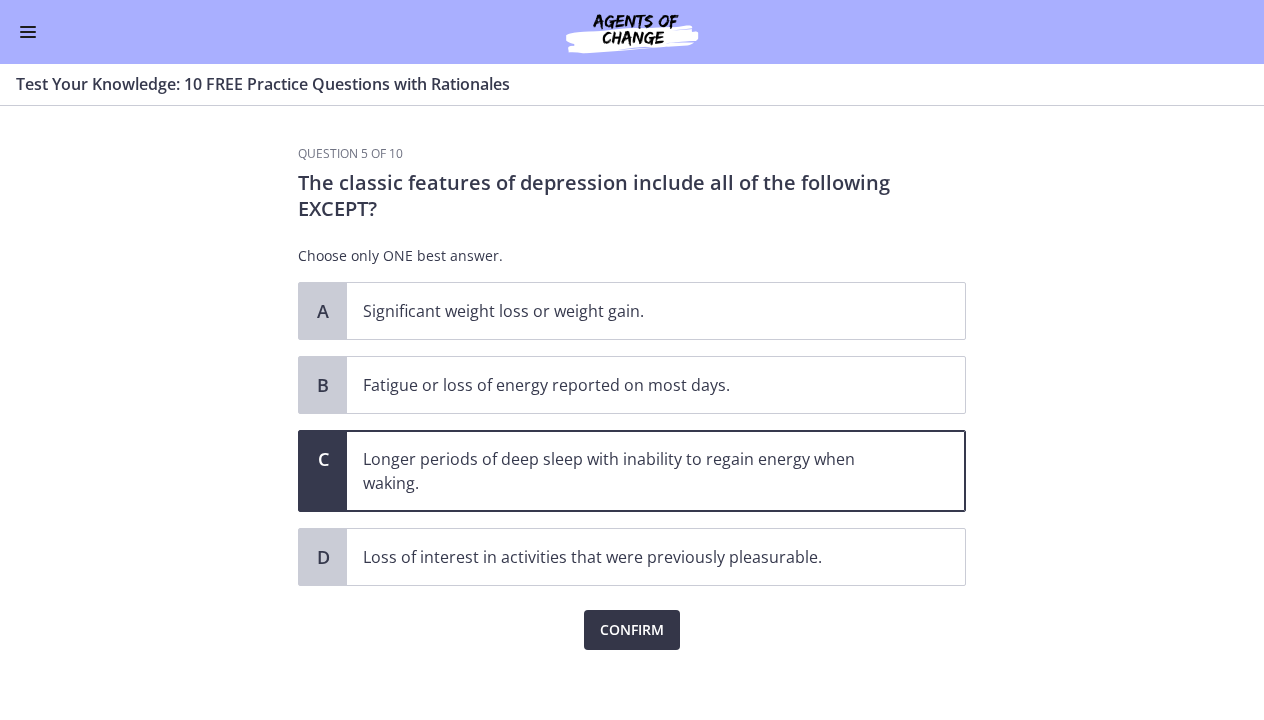 click on "Confirm" at bounding box center [632, 630] 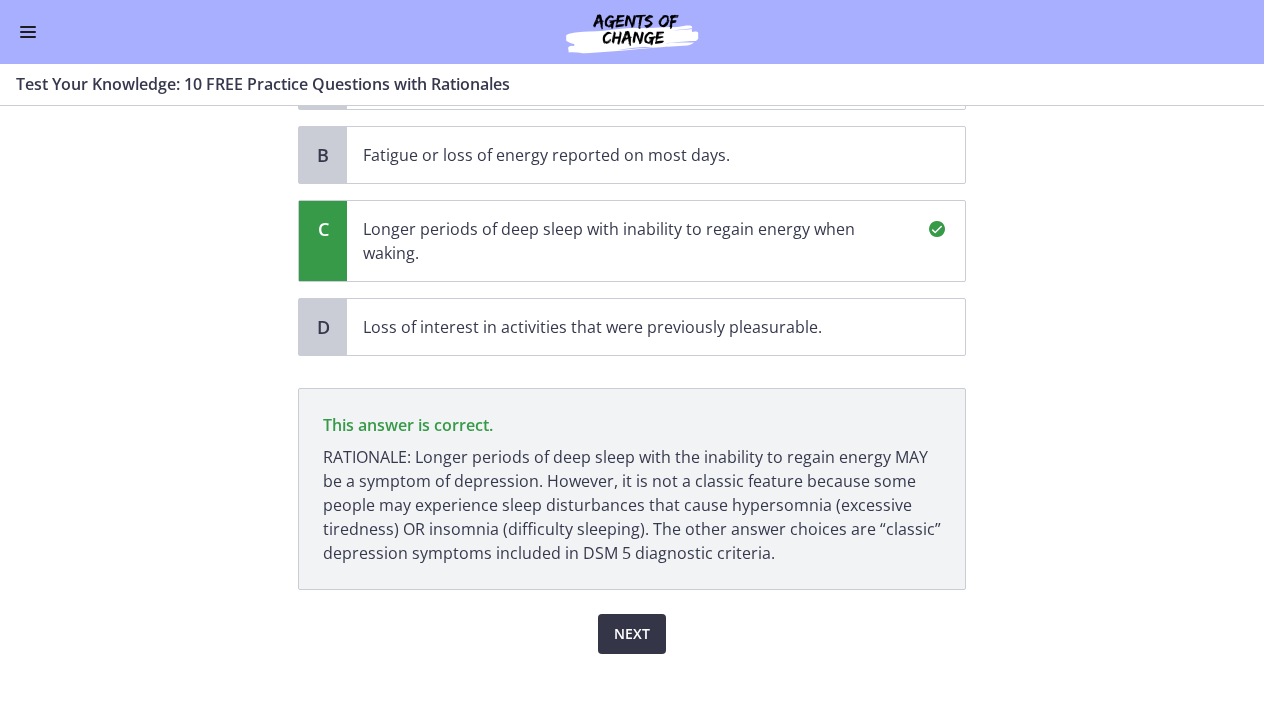 scroll, scrollTop: 244, scrollLeft: 0, axis: vertical 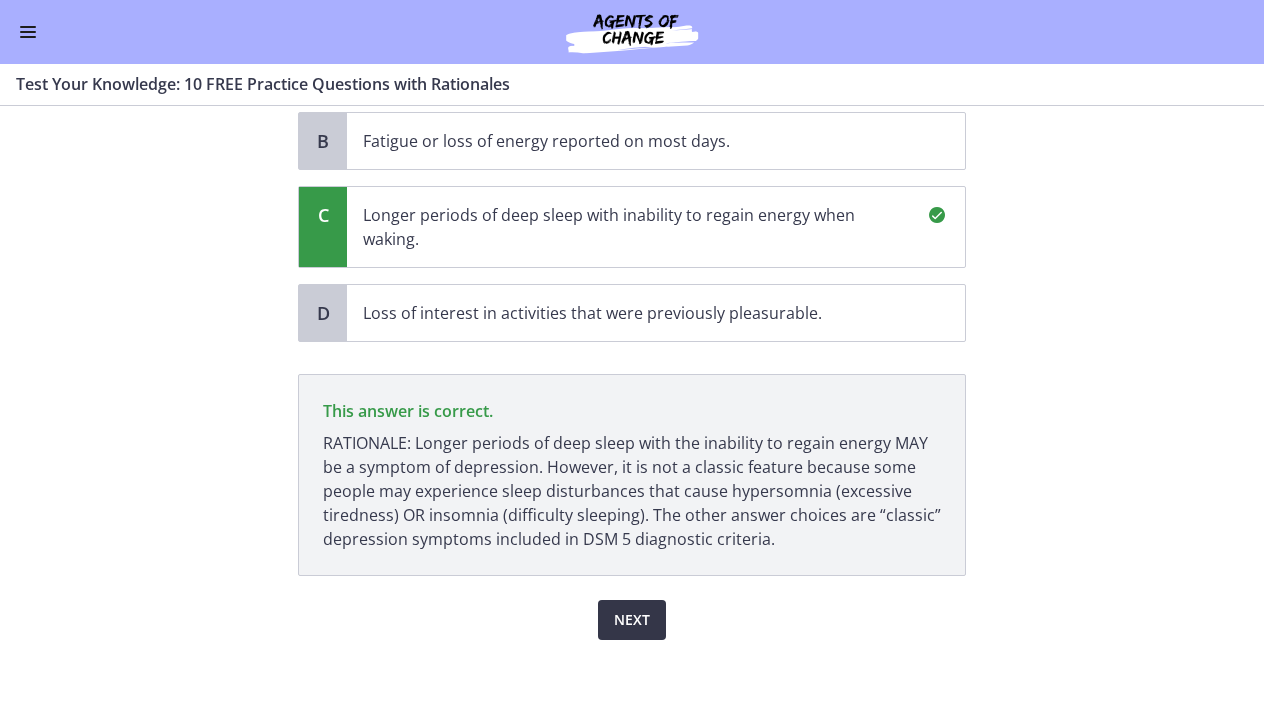 click on "Next" at bounding box center (632, 620) 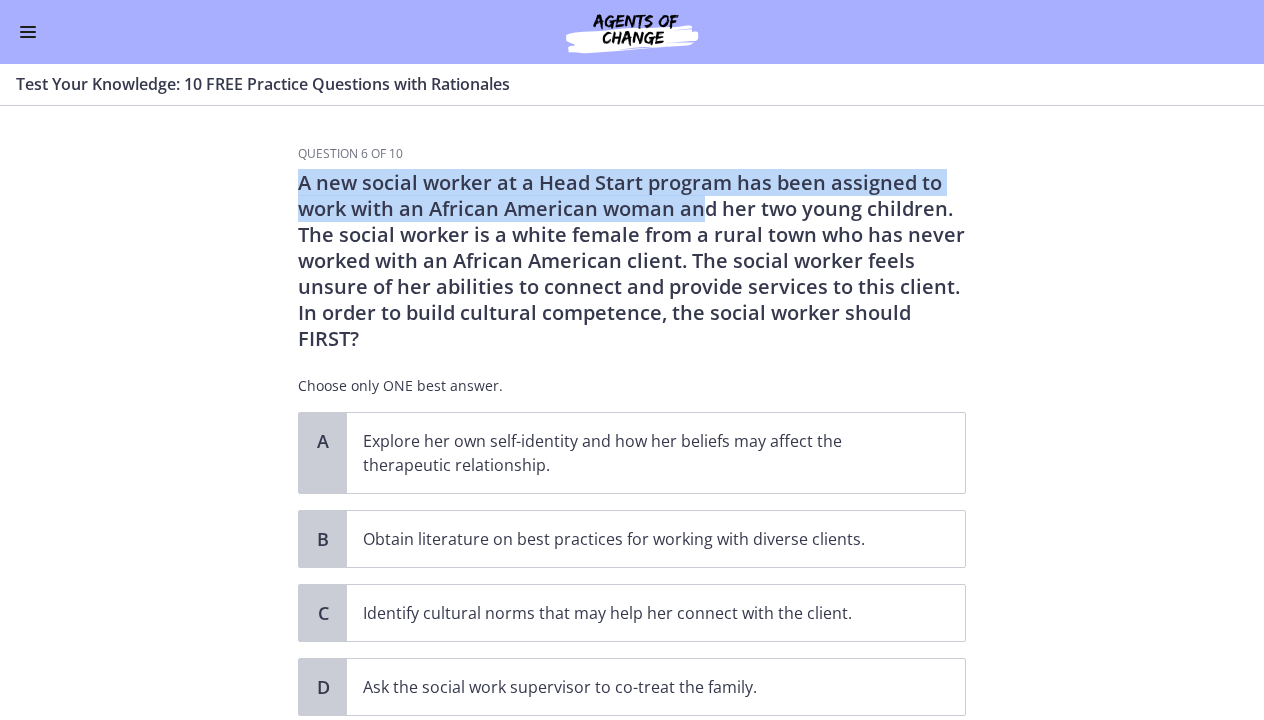 drag, startPoint x: 299, startPoint y: 190, endPoint x: 707, endPoint y: 216, distance: 408.8276 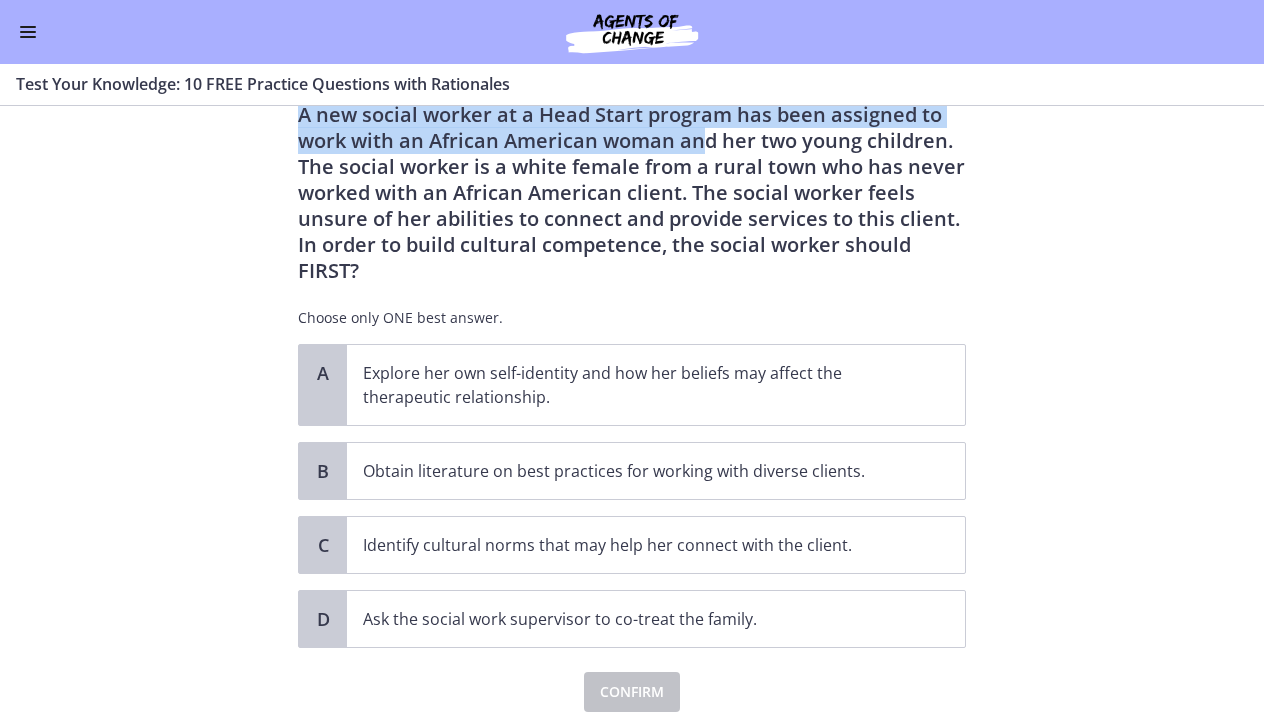 scroll, scrollTop: 76, scrollLeft: 0, axis: vertical 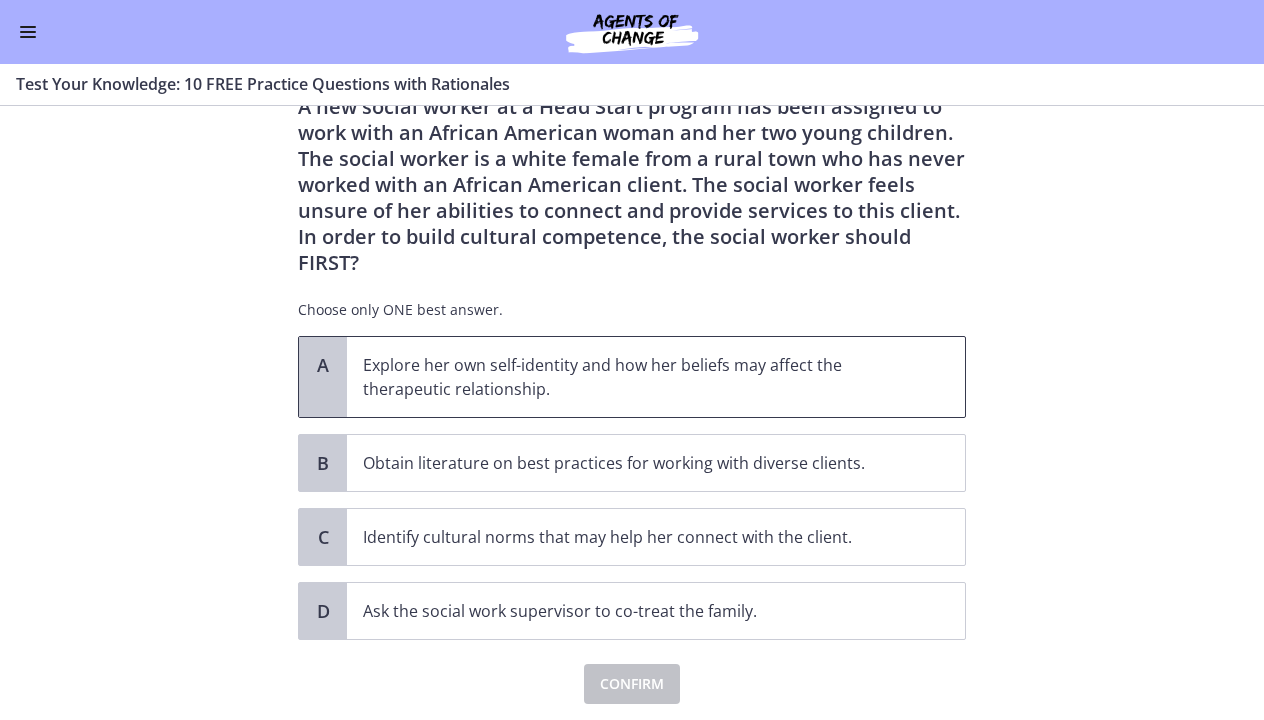 click on "Explore her own self-identity and how her beliefs may affect the therapeutic relationship." at bounding box center [636, 377] 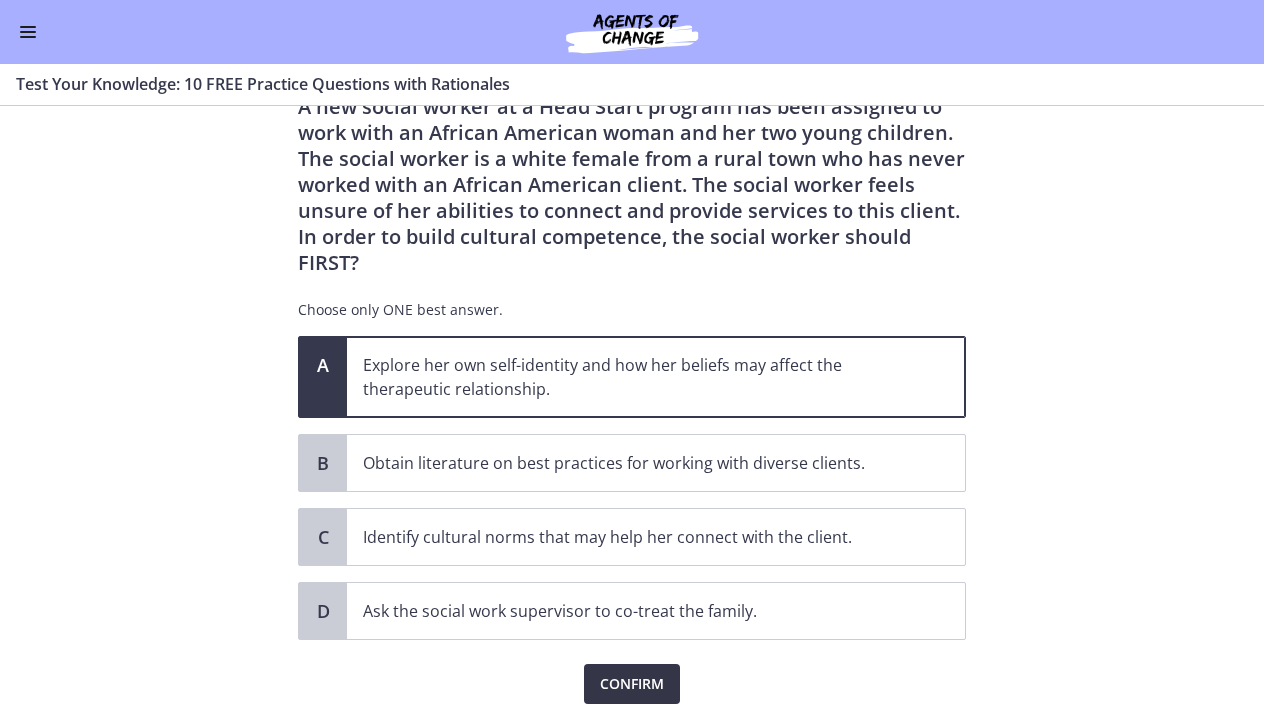 click on "Confirm" at bounding box center [632, 684] 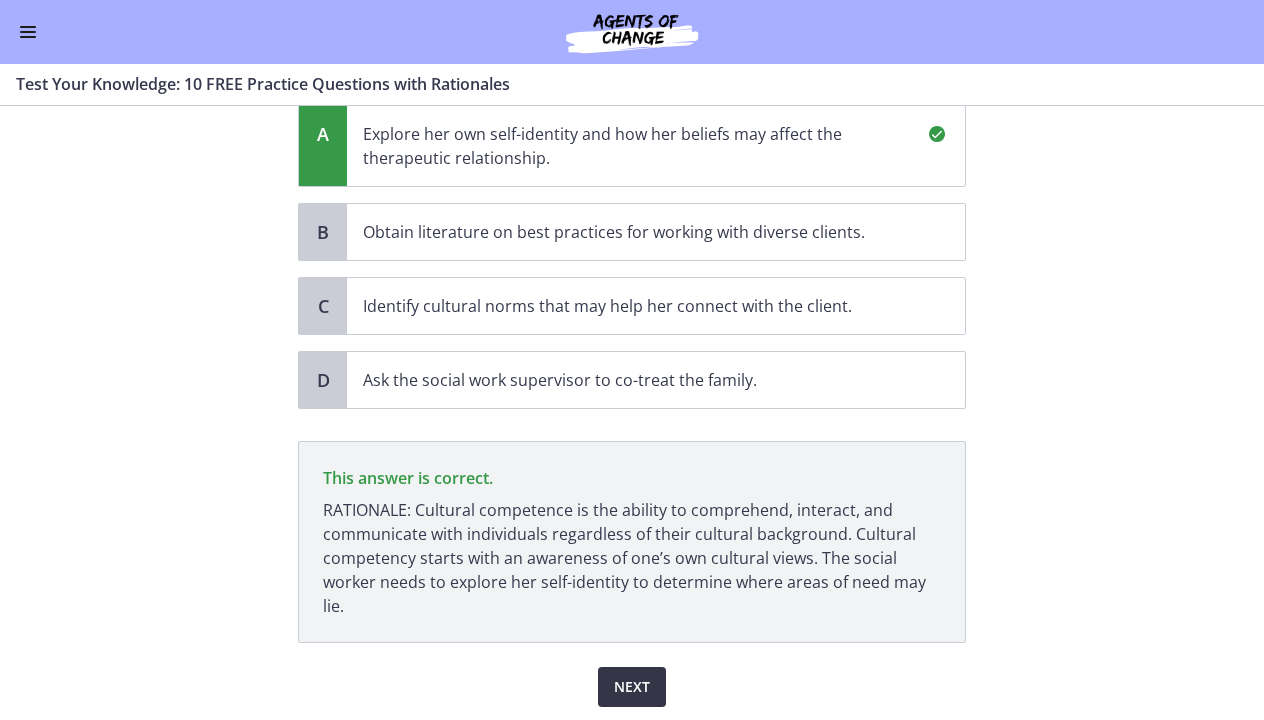scroll, scrollTop: 374, scrollLeft: 0, axis: vertical 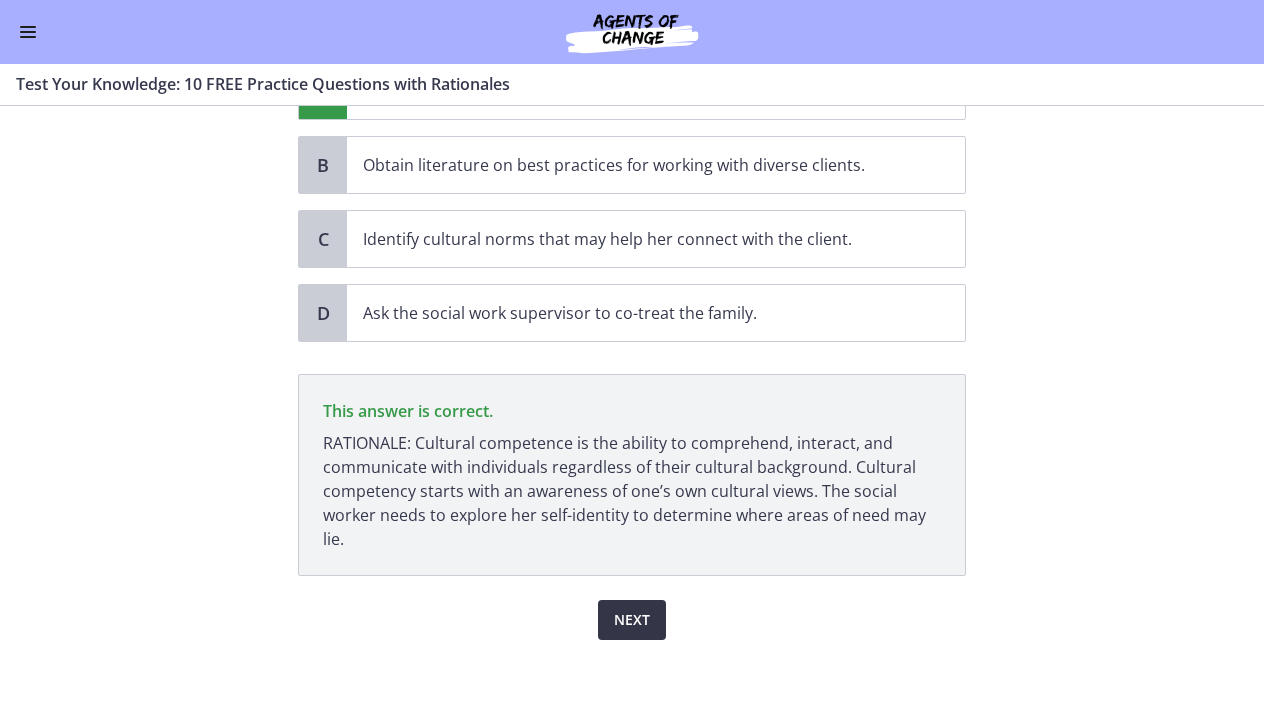 click on "Next" at bounding box center (632, 620) 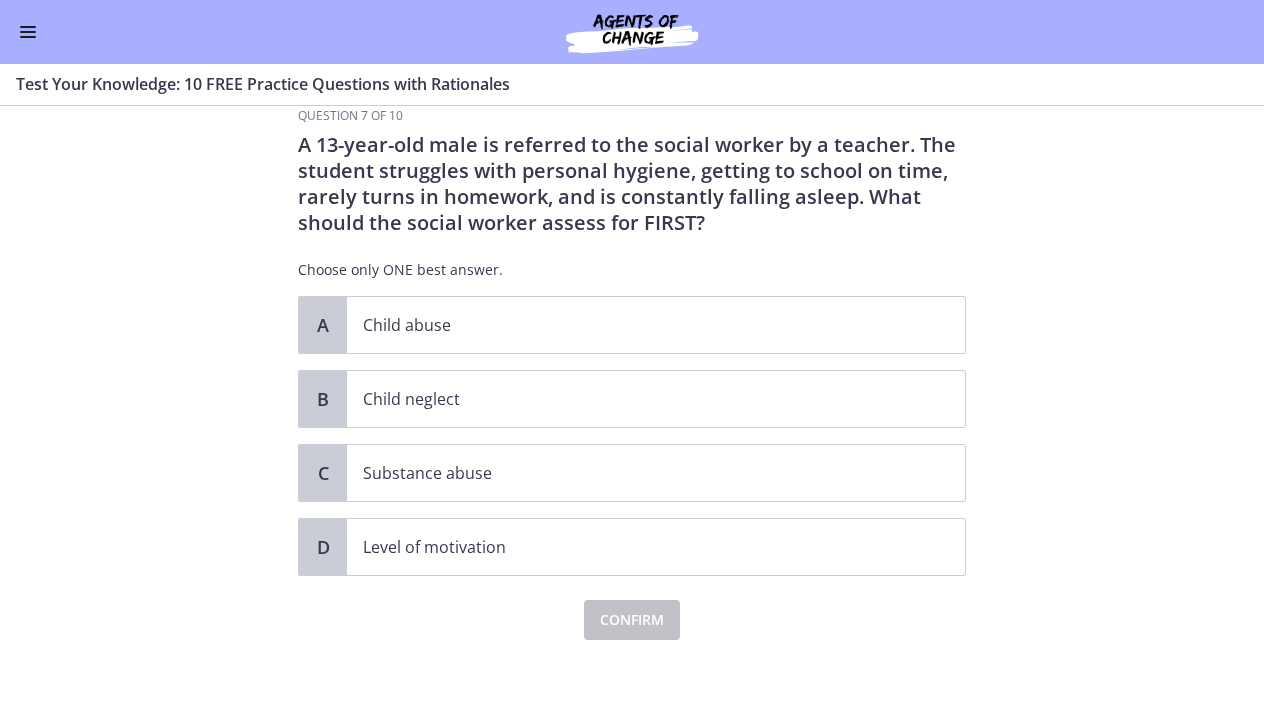scroll, scrollTop: 0, scrollLeft: 0, axis: both 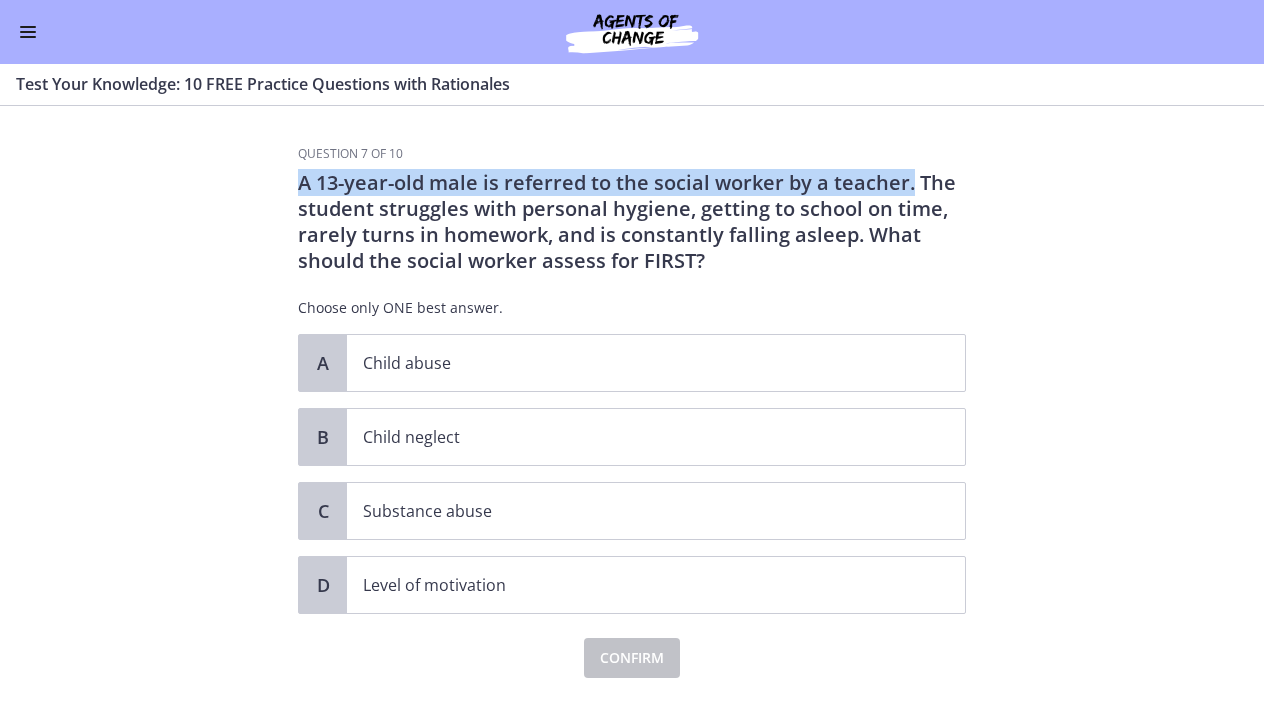 drag, startPoint x: 286, startPoint y: 186, endPoint x: 910, endPoint y: 184, distance: 624.00323 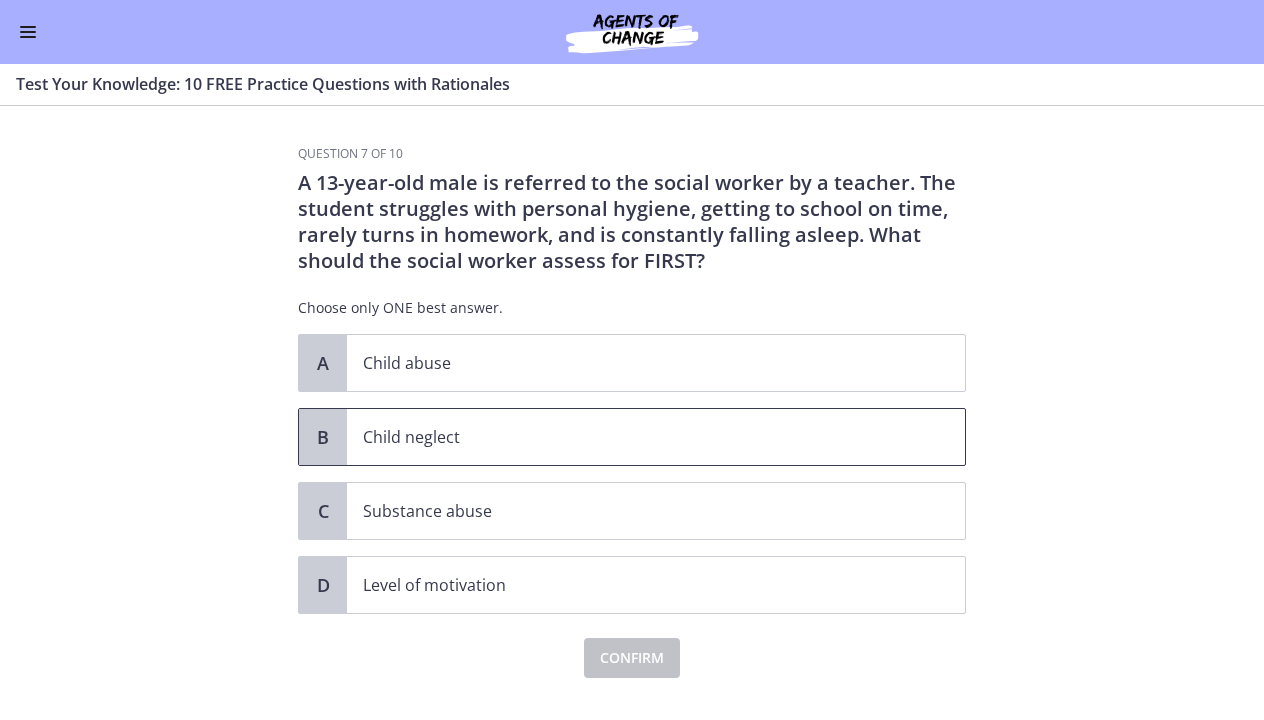 click on "Child neglect" at bounding box center (636, 437) 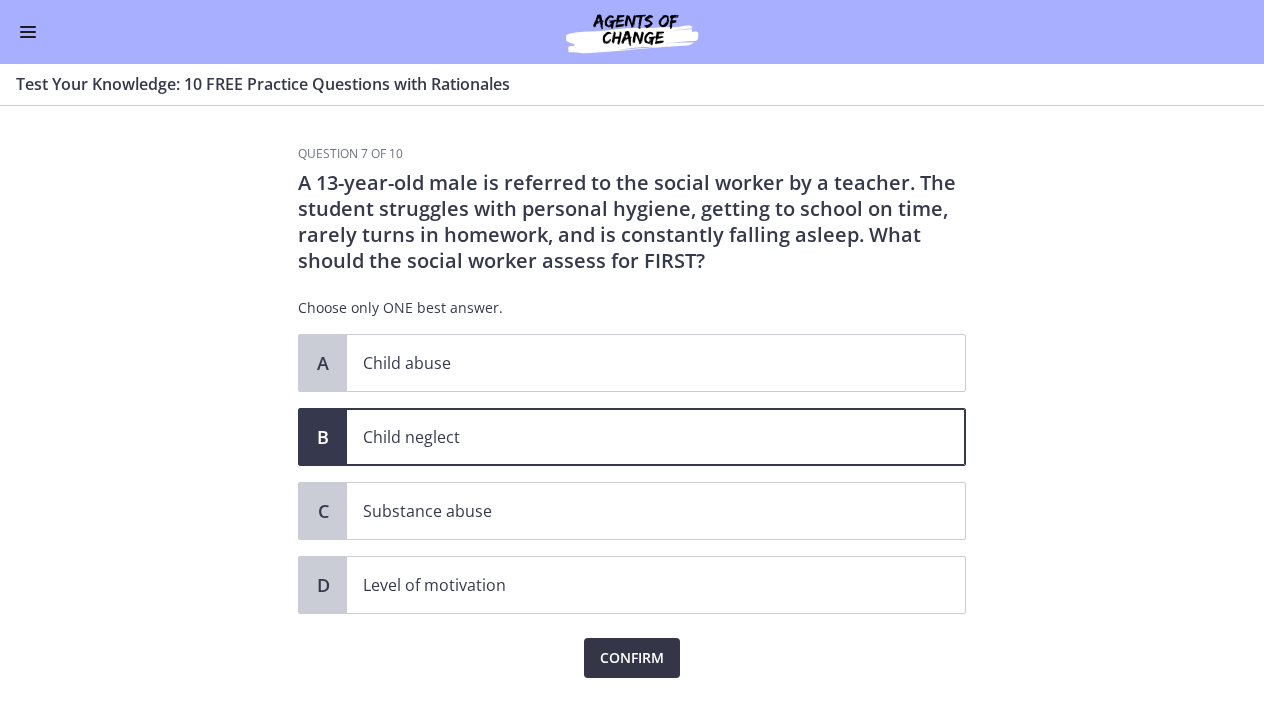 click on "Confirm" at bounding box center [632, 658] 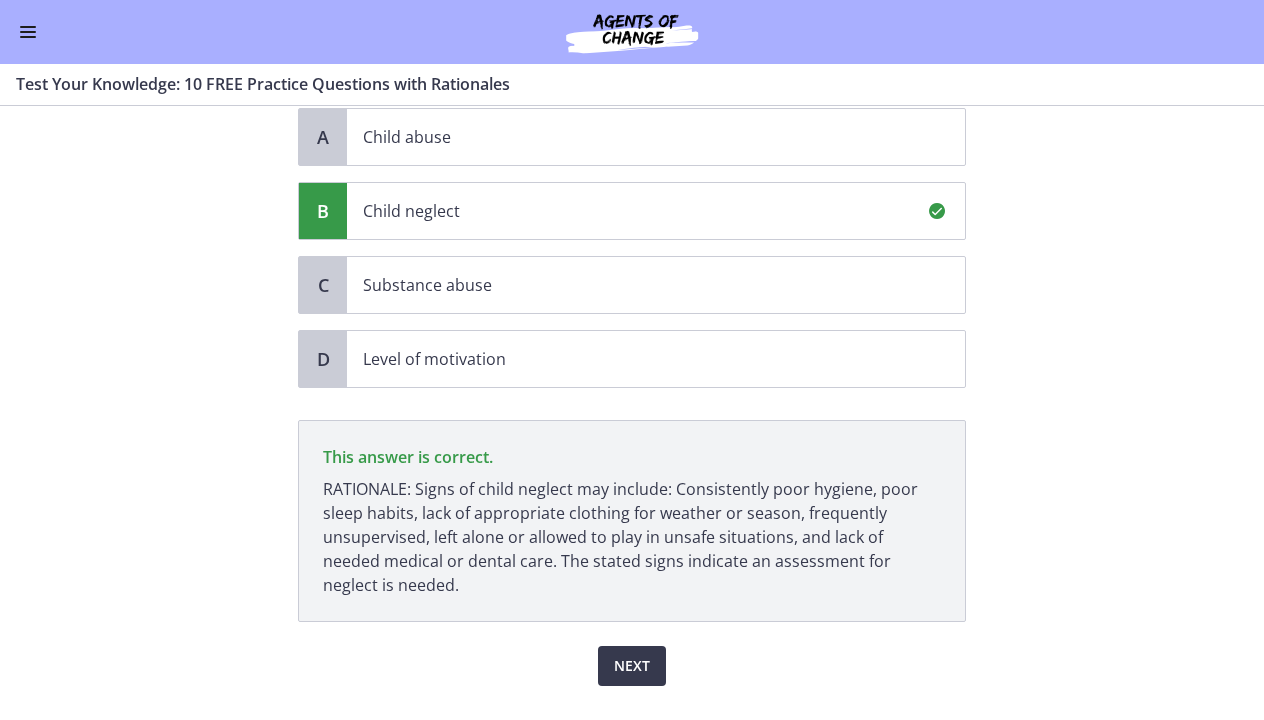 scroll, scrollTop: 272, scrollLeft: 0, axis: vertical 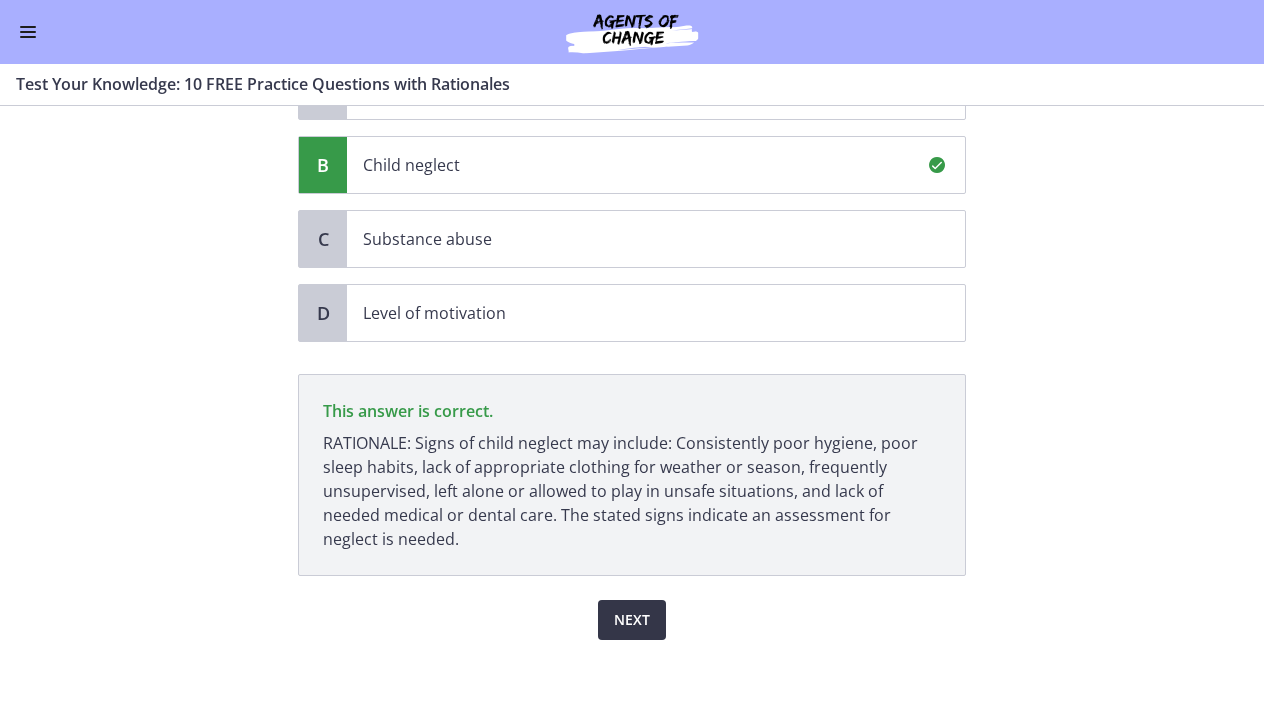 click on "Next" at bounding box center (632, 620) 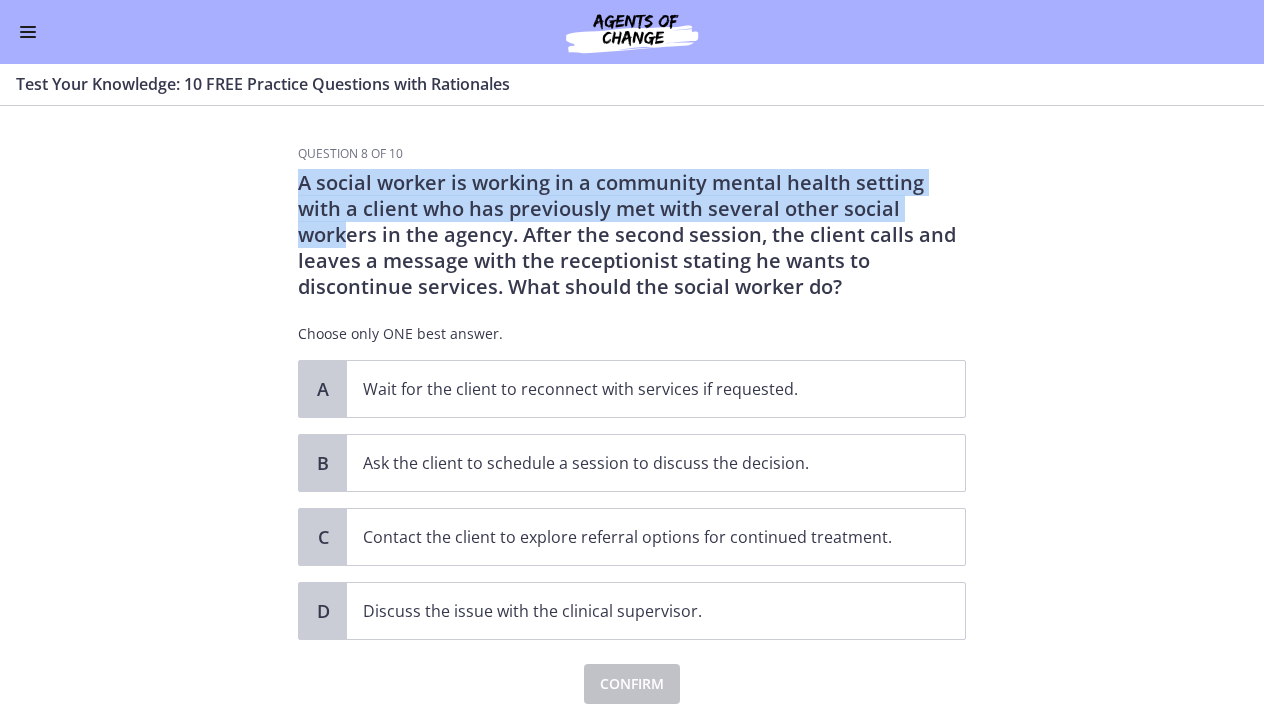 drag, startPoint x: 296, startPoint y: 183, endPoint x: 891, endPoint y: 195, distance: 595.121 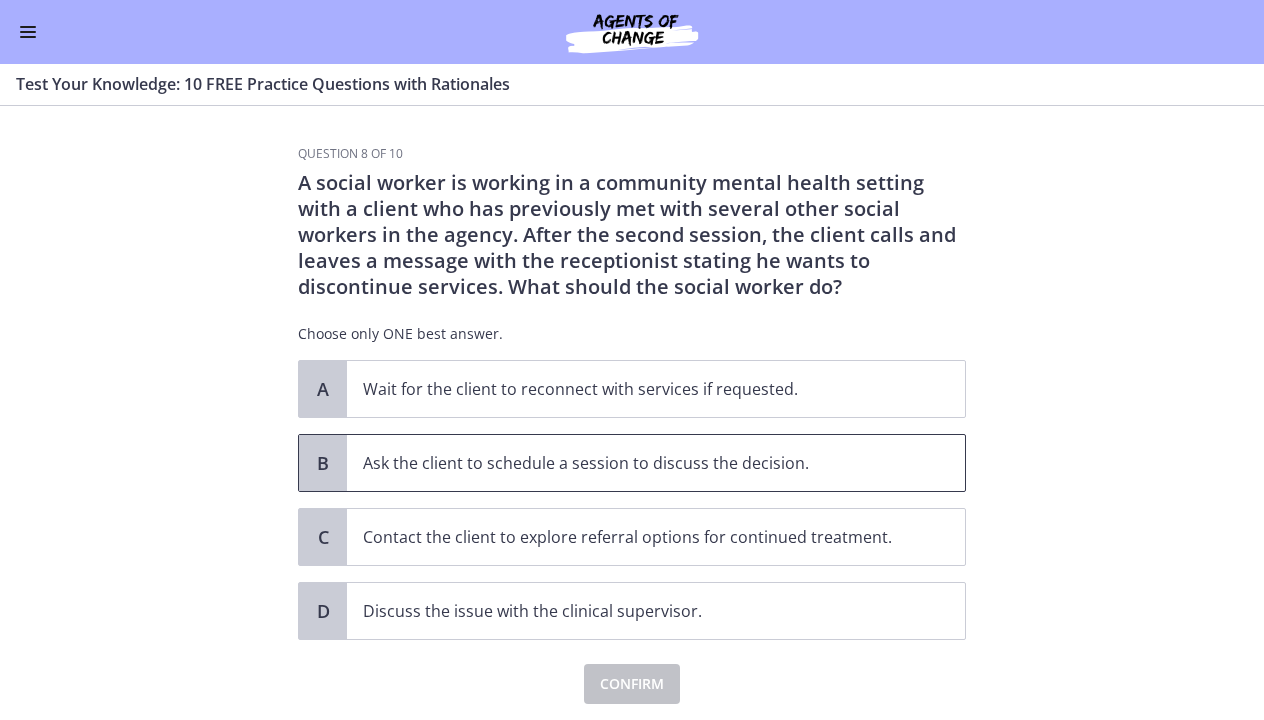 click on "Ask the client to schedule a session to discuss the decision." at bounding box center [636, 463] 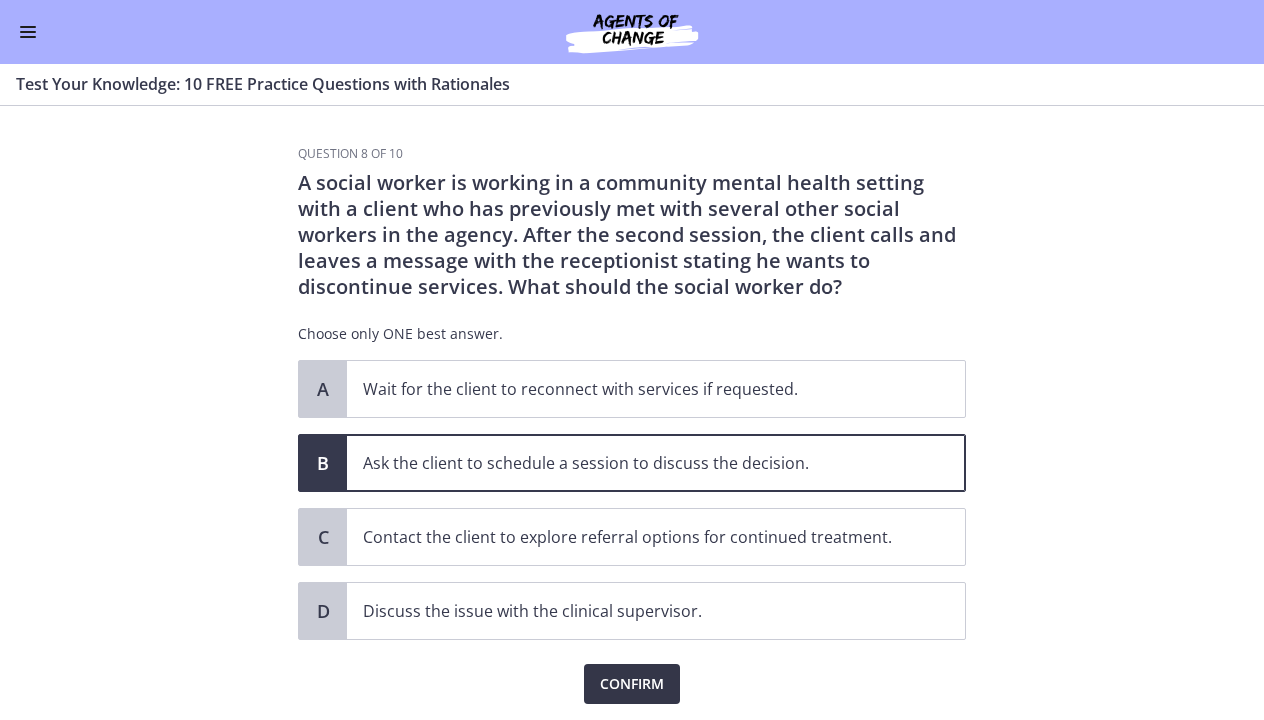 click on "Confirm" at bounding box center [632, 684] 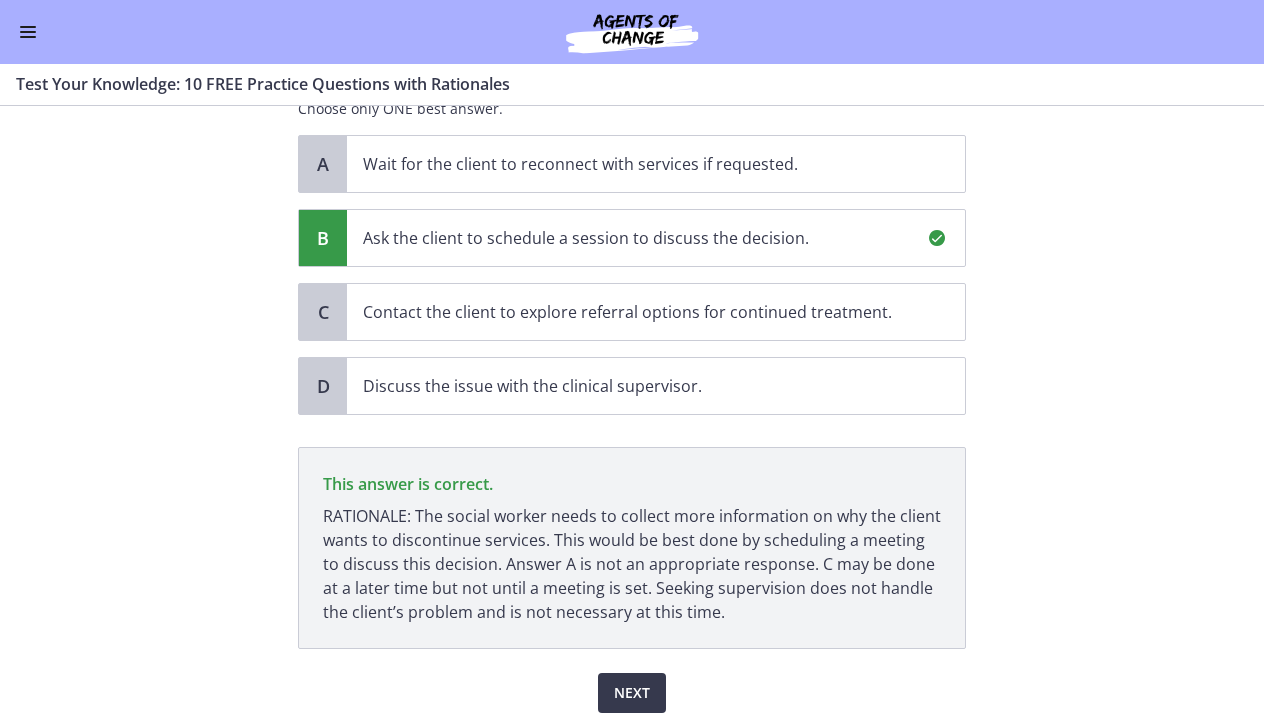 scroll, scrollTop: 298, scrollLeft: 0, axis: vertical 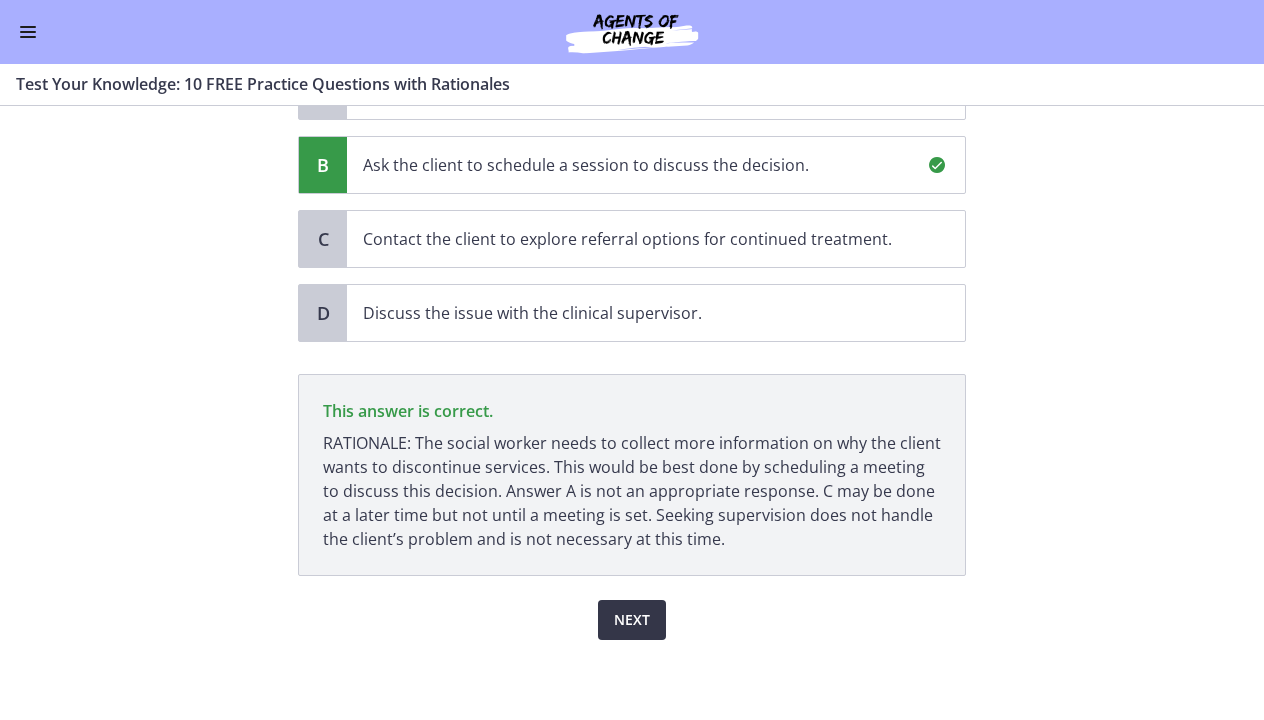 click on "Next" at bounding box center (632, 620) 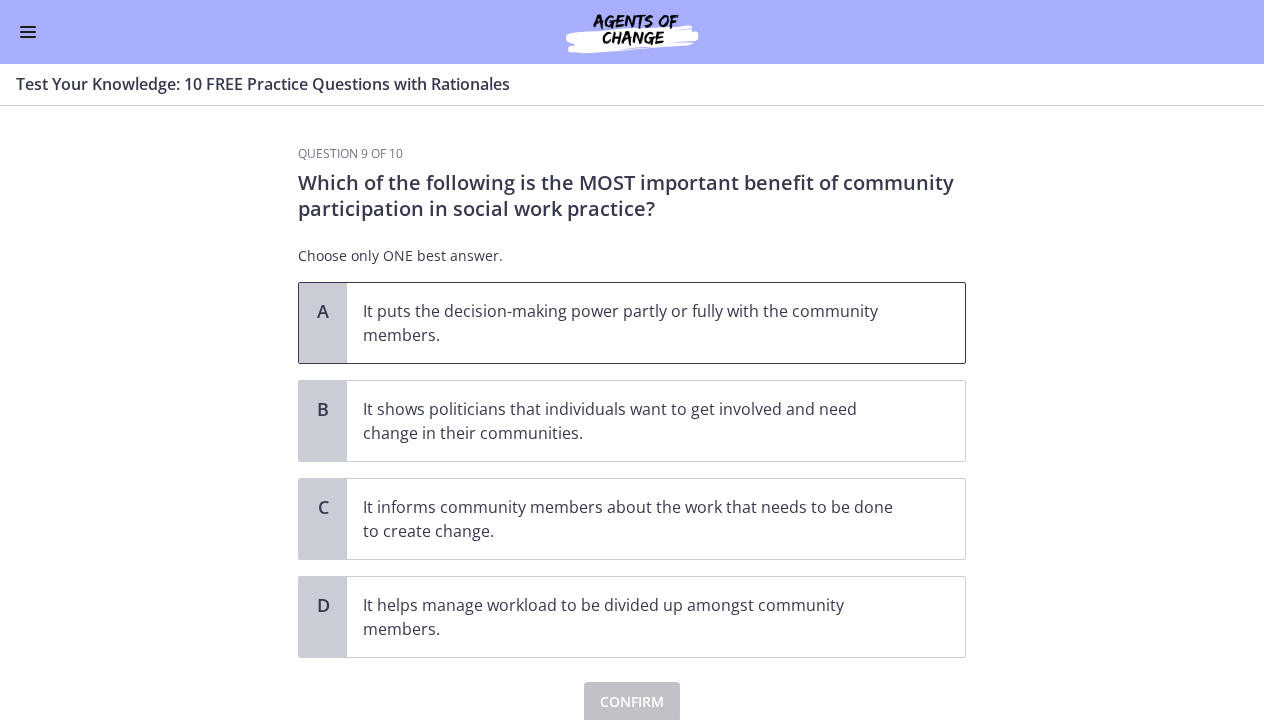 click on "It puts the decision-making power partly or fully with the community members." at bounding box center (636, 323) 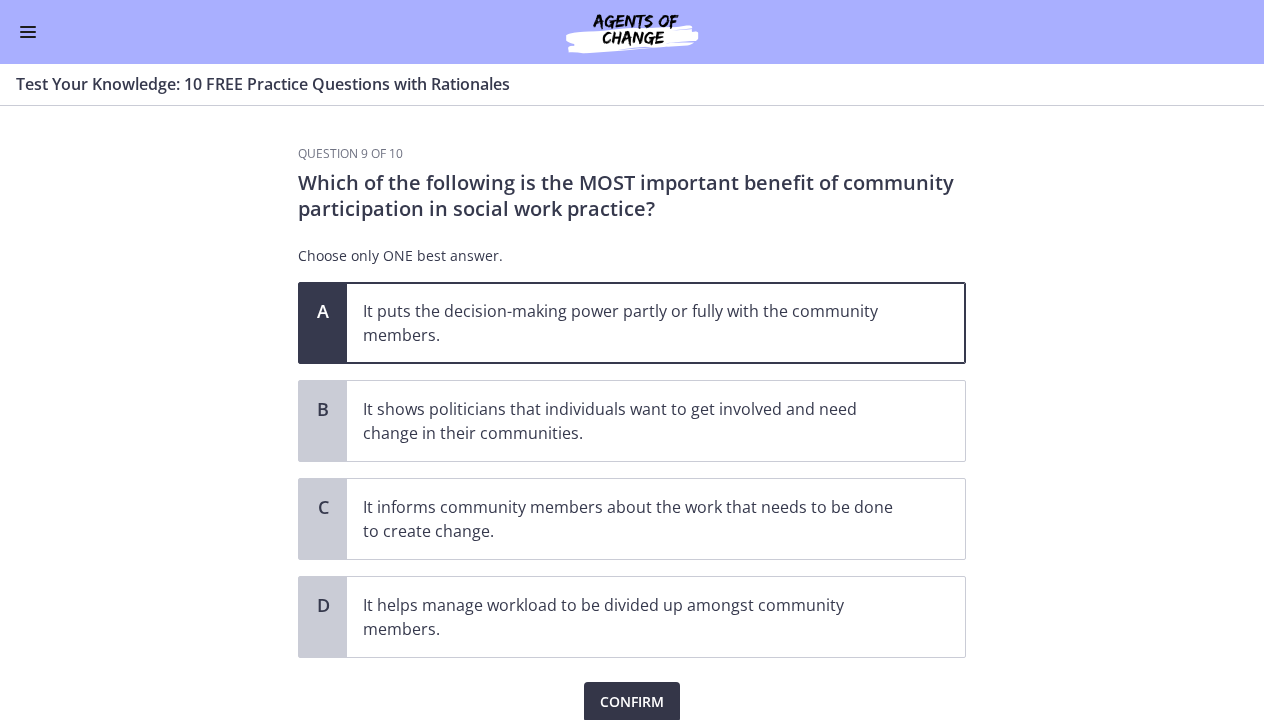click on "Confirm" at bounding box center [632, 702] 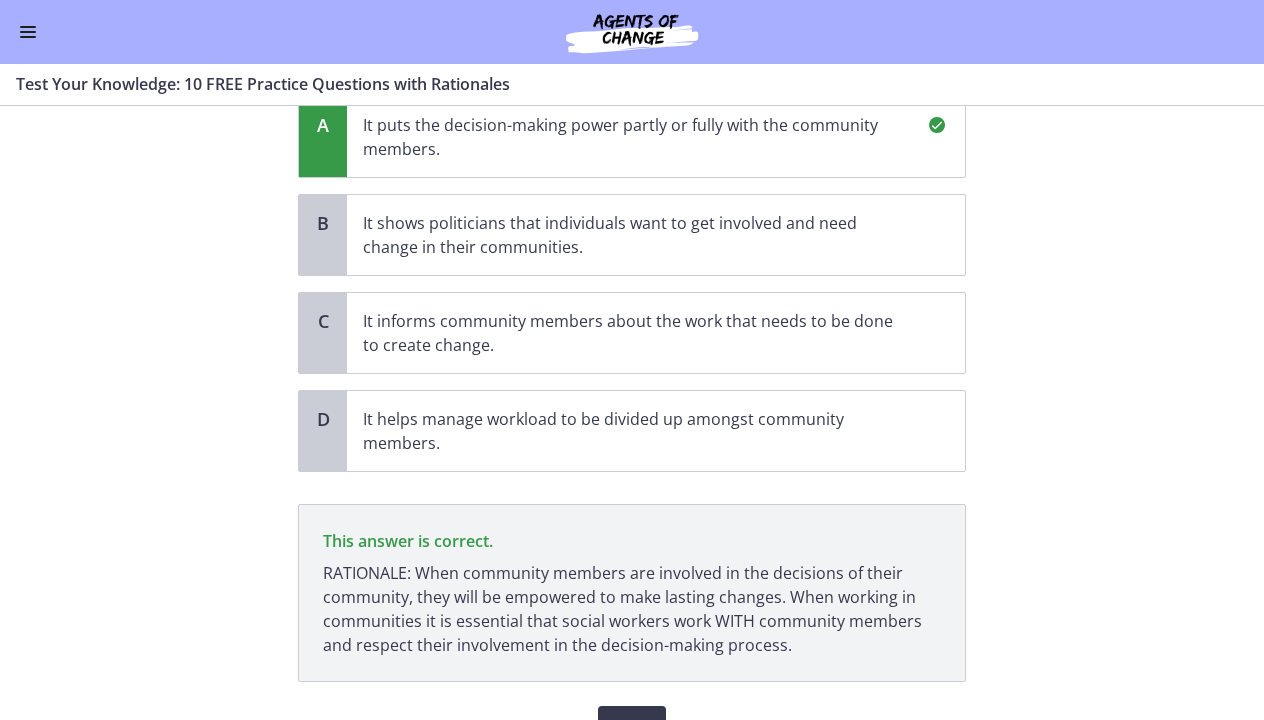 scroll, scrollTop: 292, scrollLeft: 0, axis: vertical 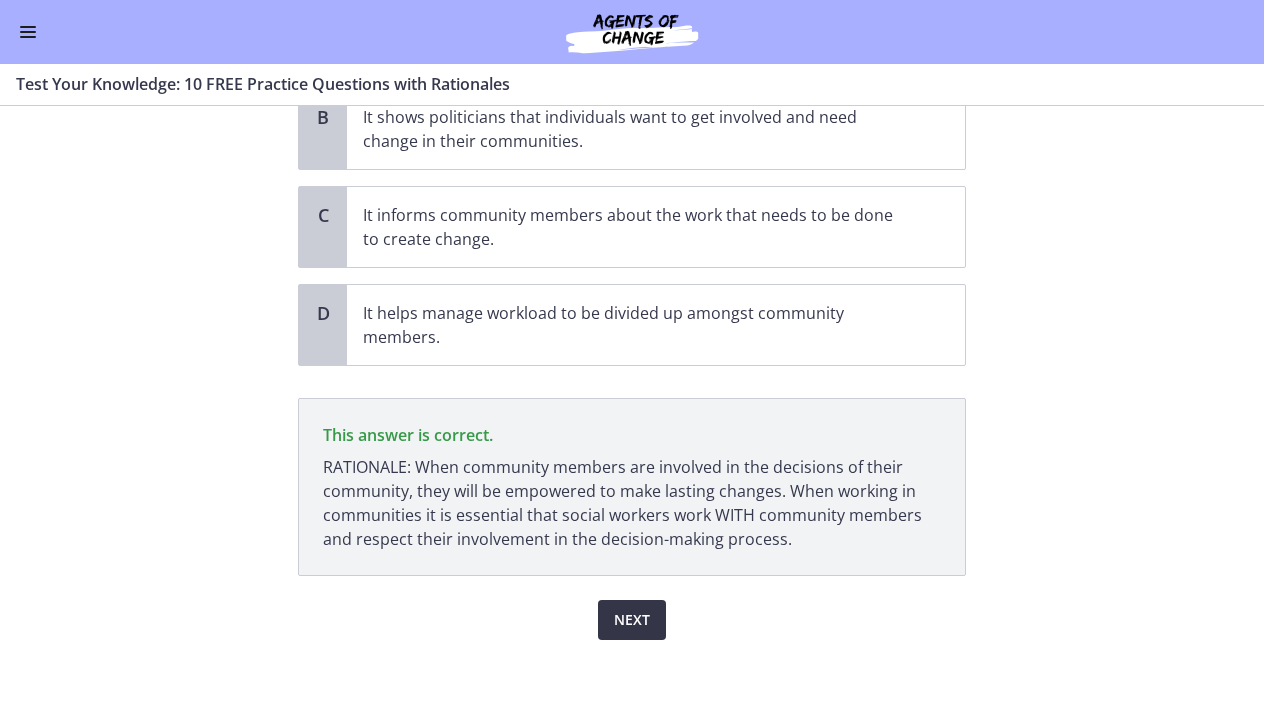 click on "Next" at bounding box center [632, 620] 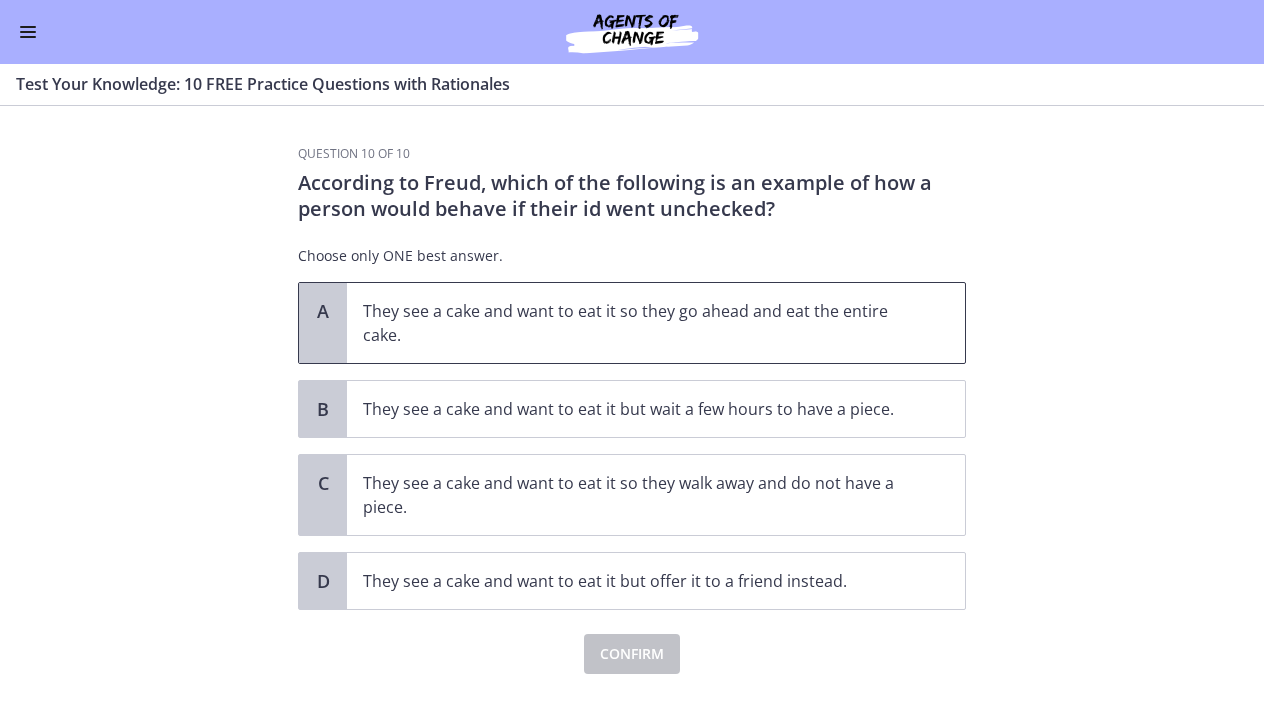click on "They see a cake and want to eat it so they go ahead and eat the entire cake." at bounding box center (656, 323) 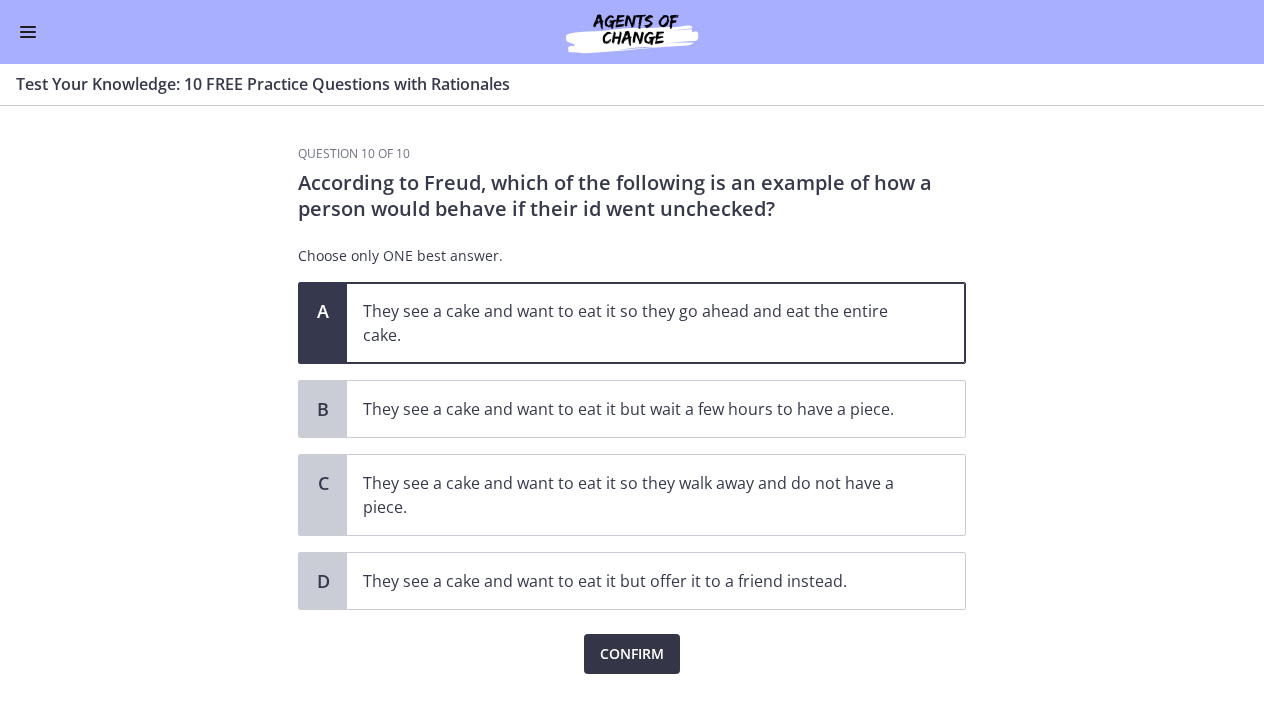 click on "Confirm" at bounding box center [632, 654] 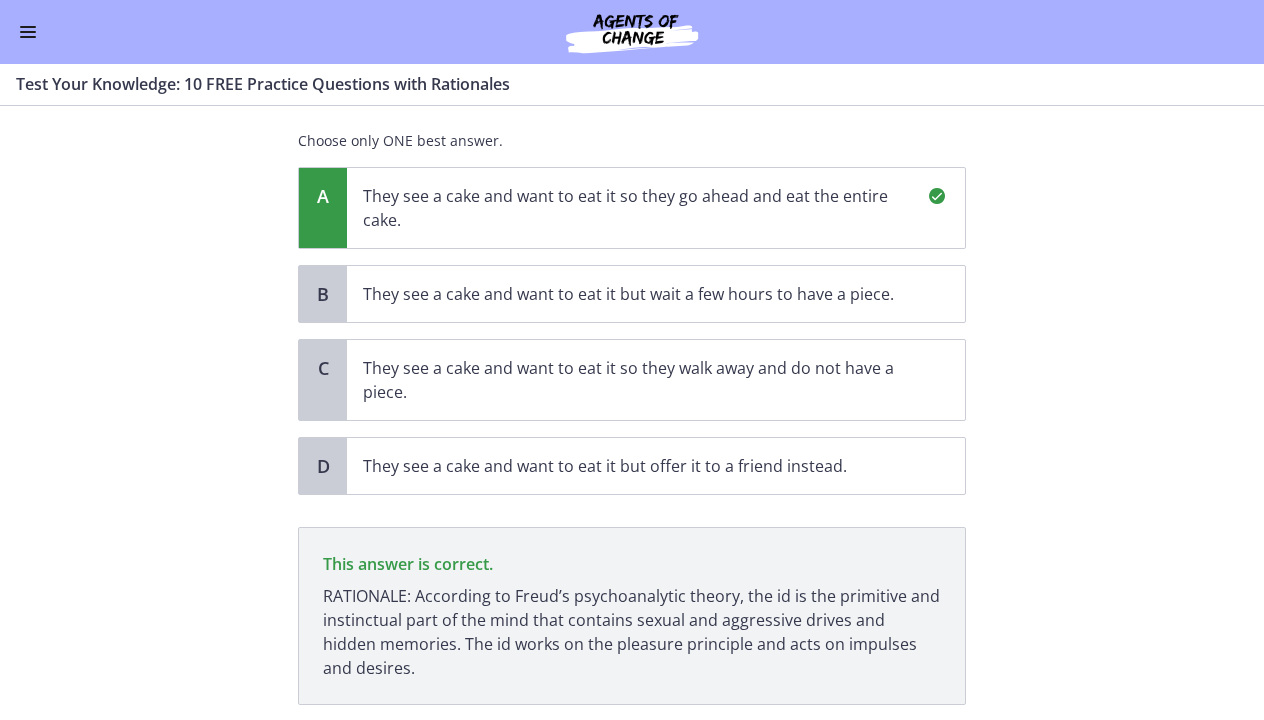 scroll, scrollTop: 244, scrollLeft: 0, axis: vertical 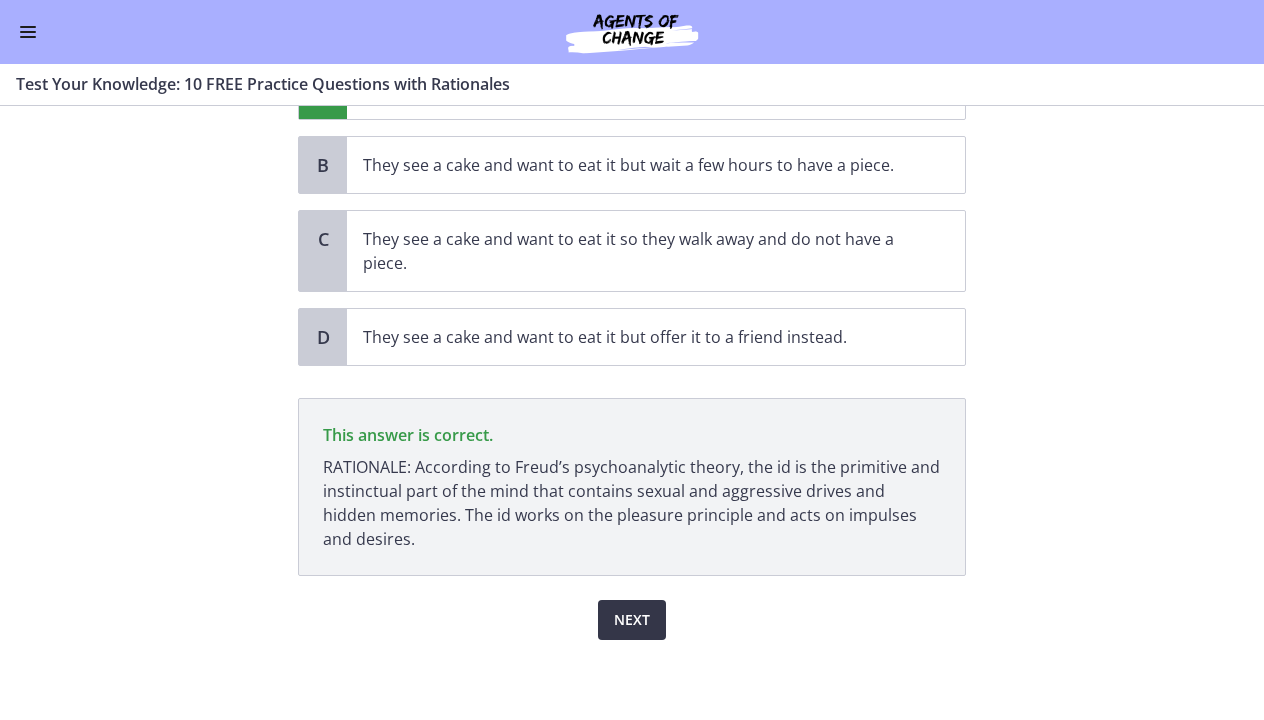 click on "Next" at bounding box center [632, 620] 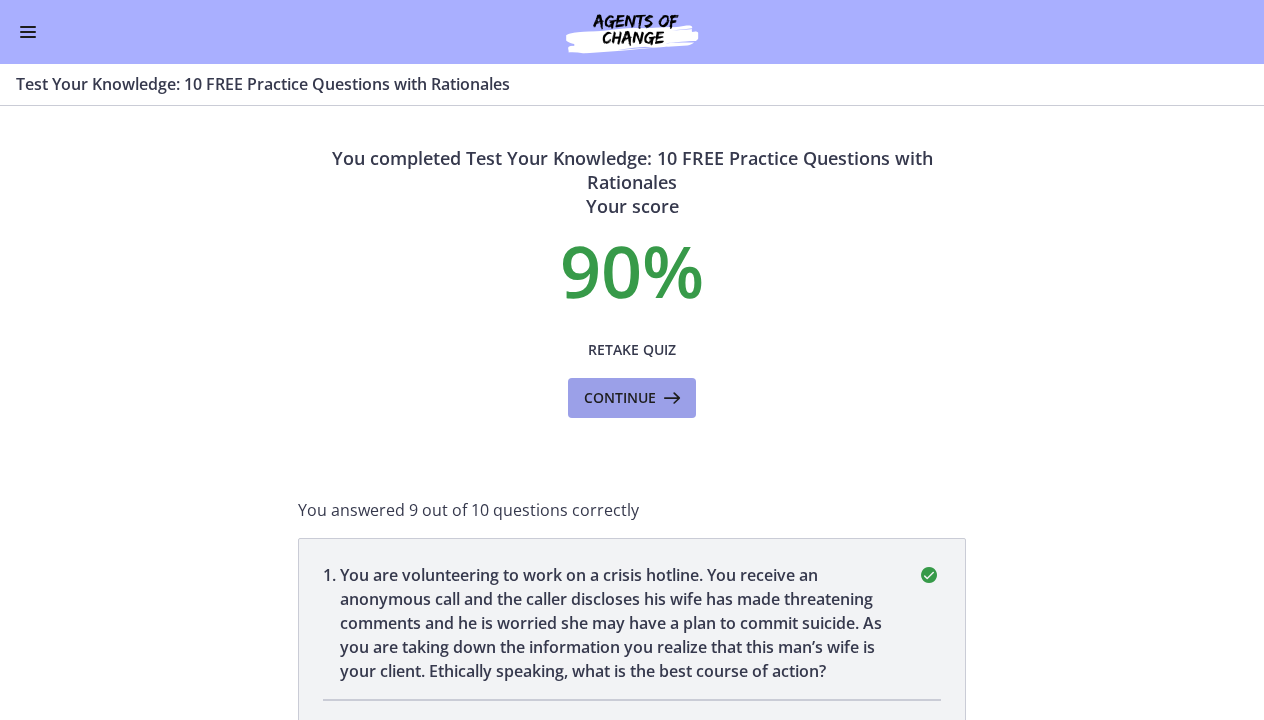 scroll, scrollTop: 0, scrollLeft: 0, axis: both 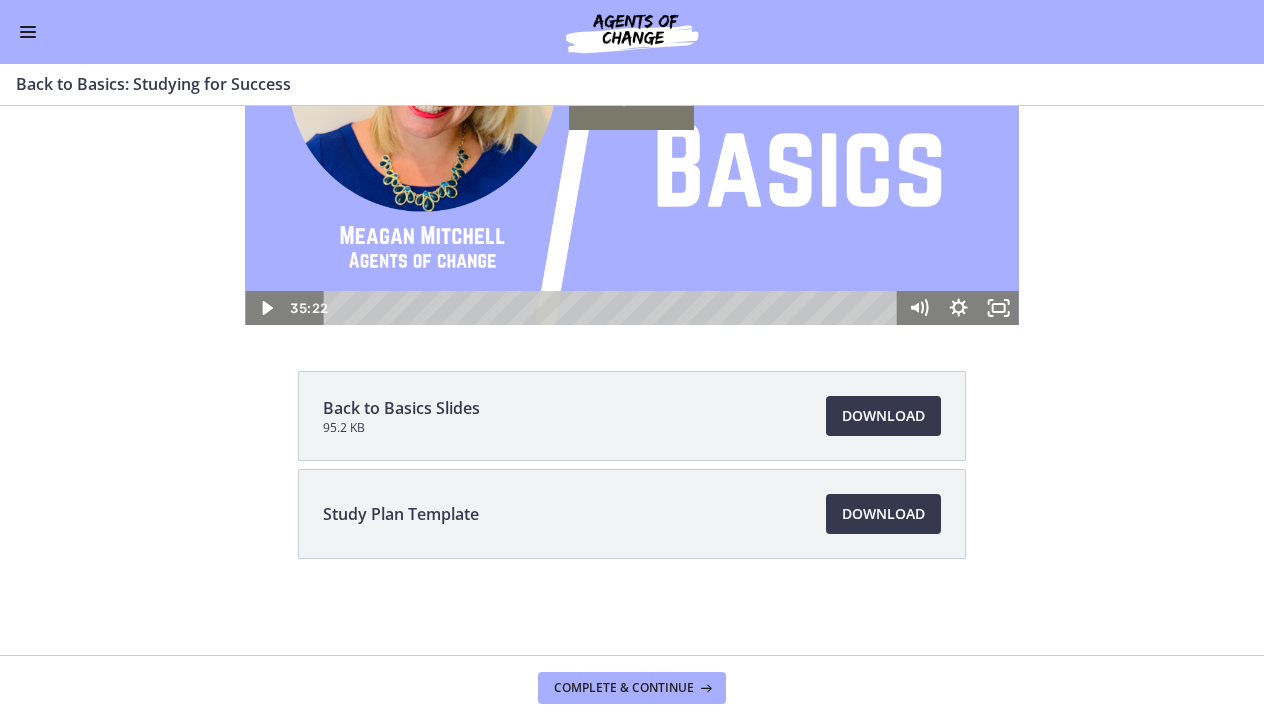 click at bounding box center (28, 32) 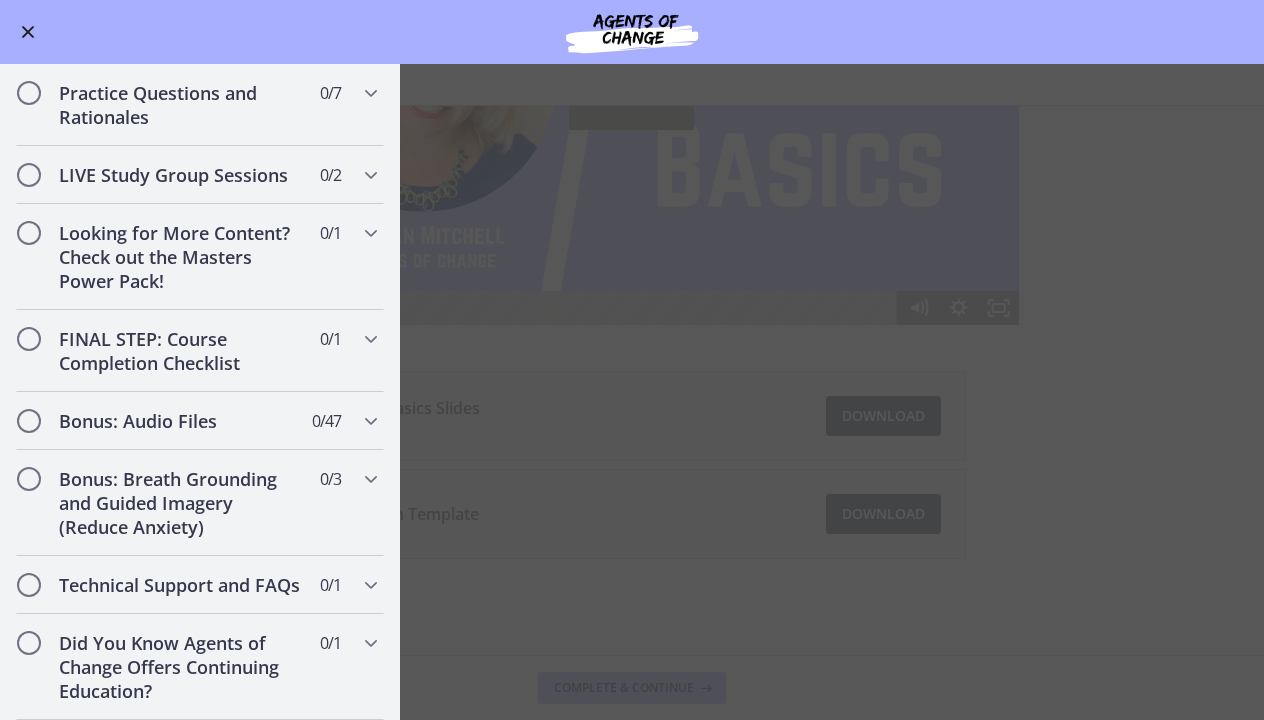 scroll, scrollTop: 1609, scrollLeft: 0, axis: vertical 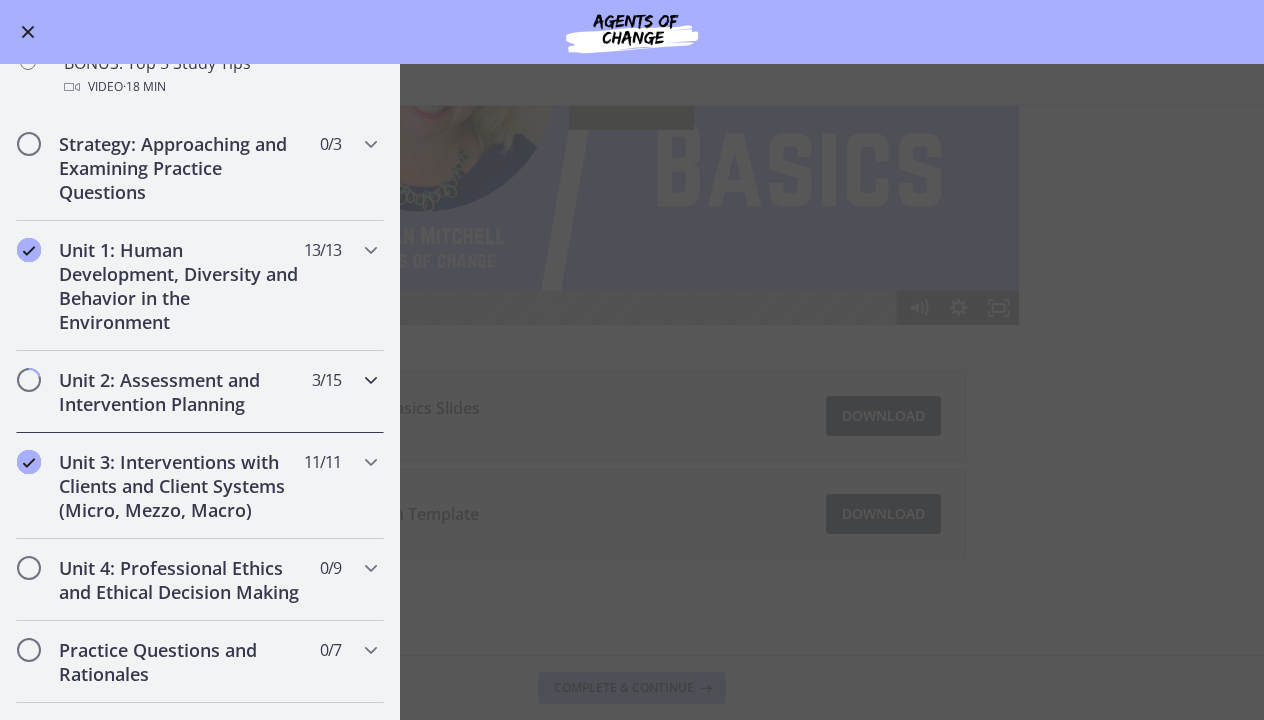 click on "Unit 2: Assessment and Intervention Planning" at bounding box center [181, 392] 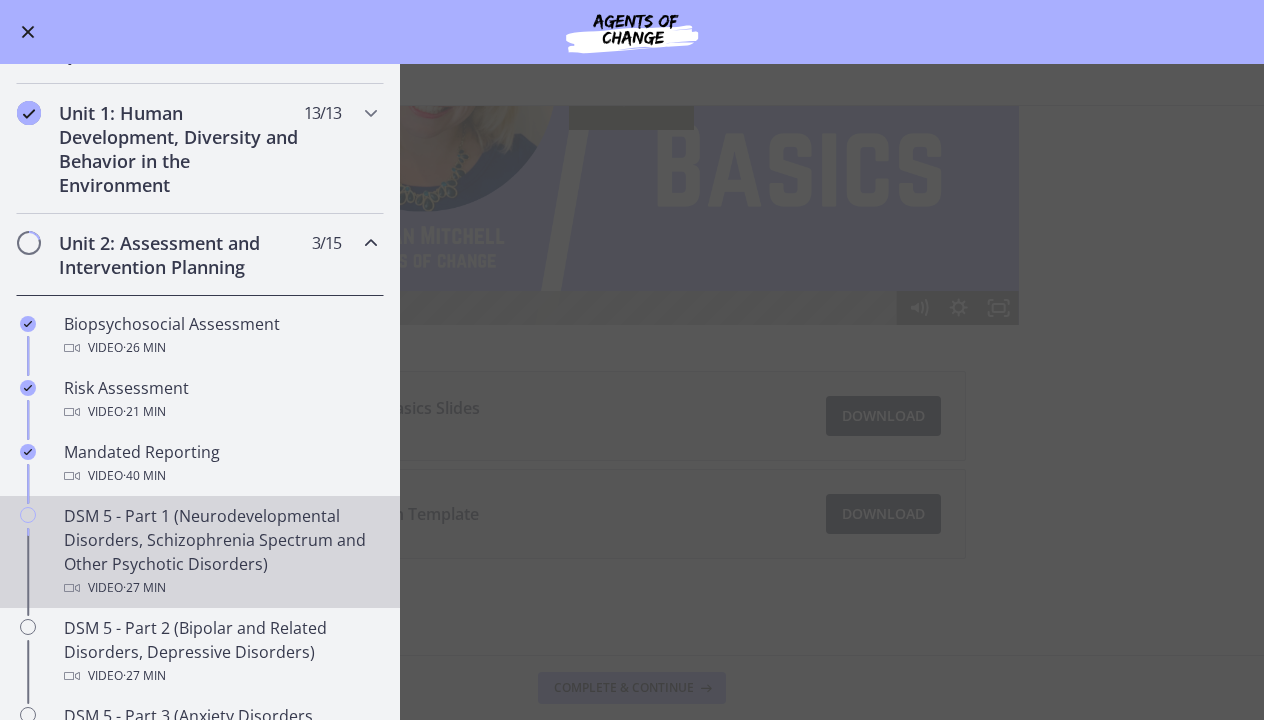 scroll, scrollTop: 424, scrollLeft: 0, axis: vertical 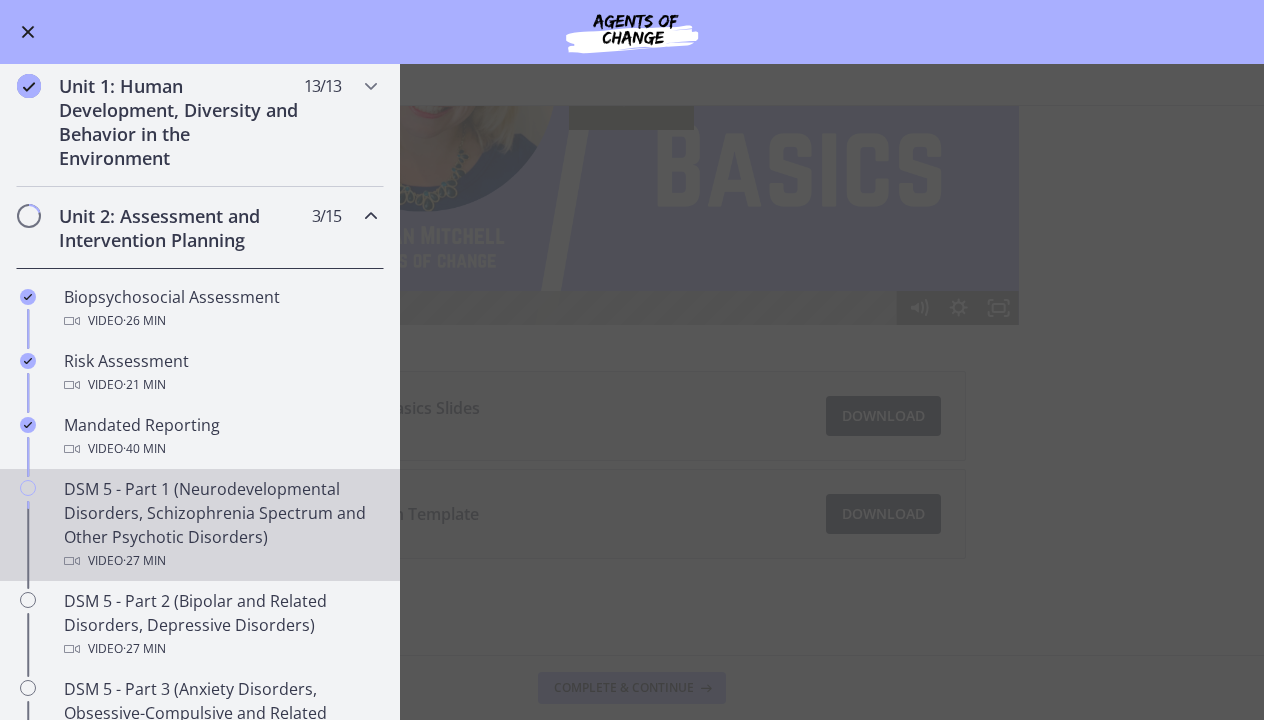 click on "DSM 5 - Part 1 (Neurodevelopmental Disorders, Schizophrenia Spectrum and Other Psychotic Disorders)
Video
·  27 min" at bounding box center (220, 525) 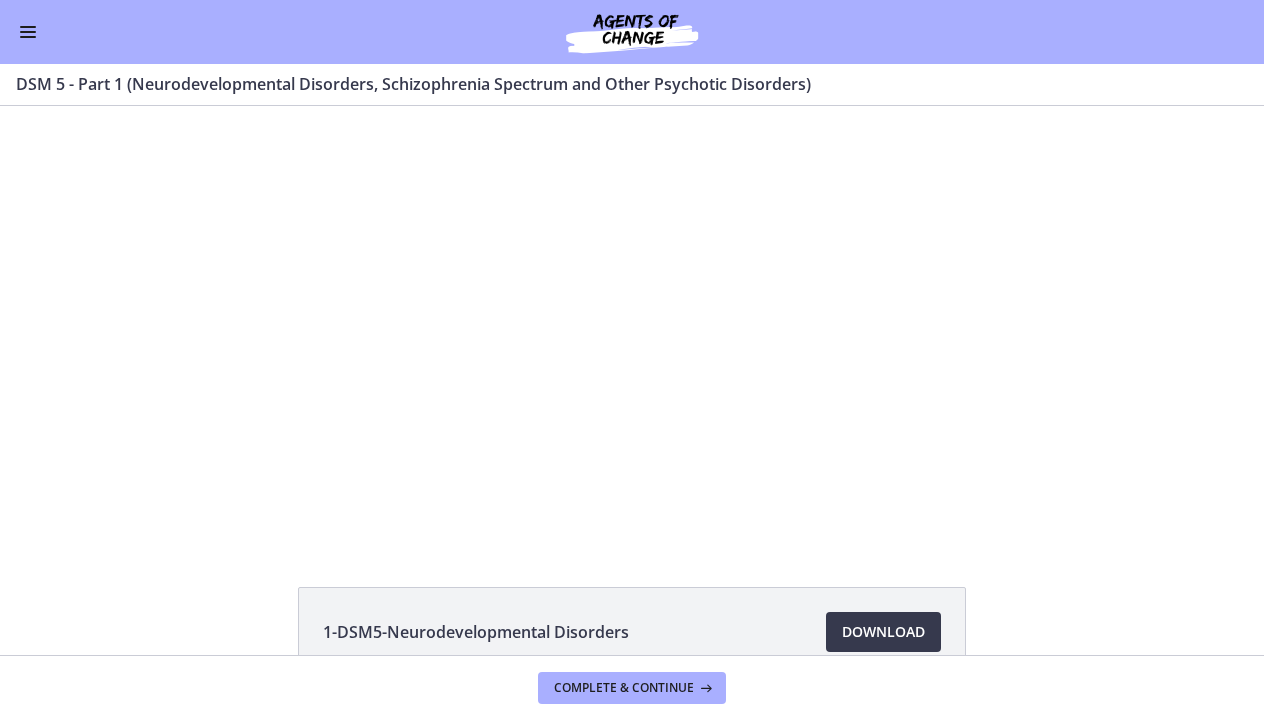 scroll, scrollTop: 0, scrollLeft: 0, axis: both 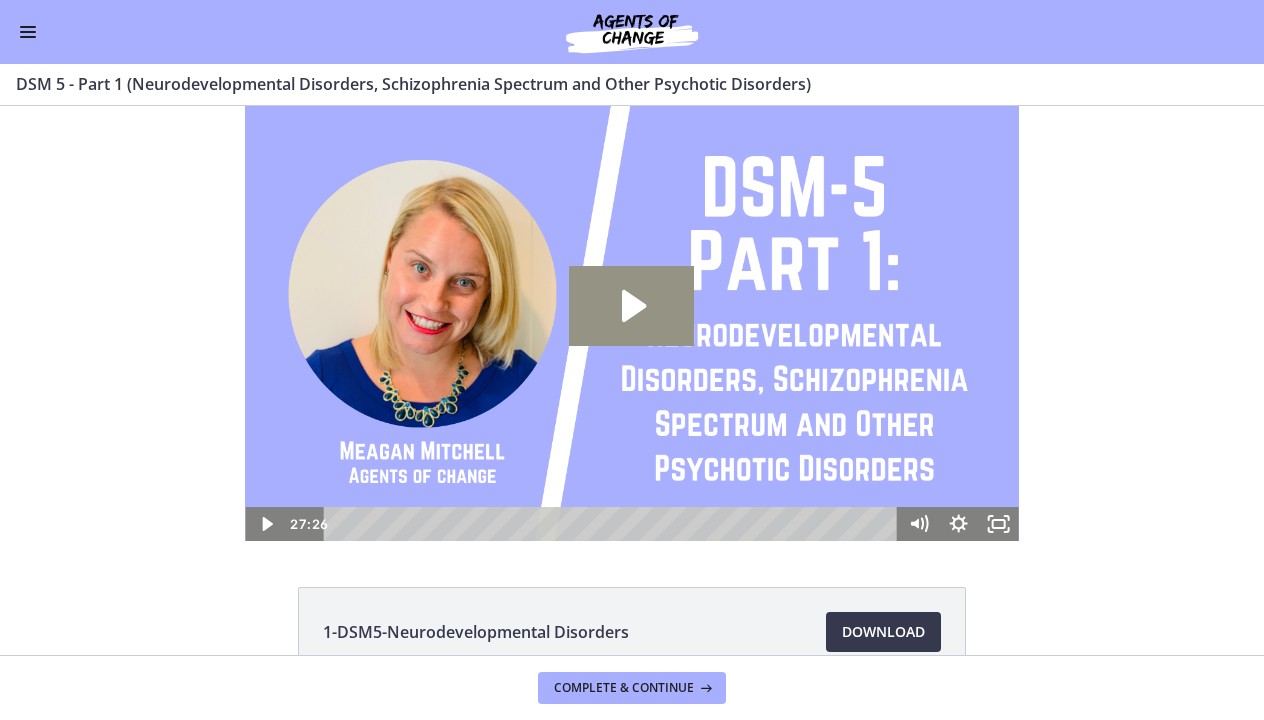 click 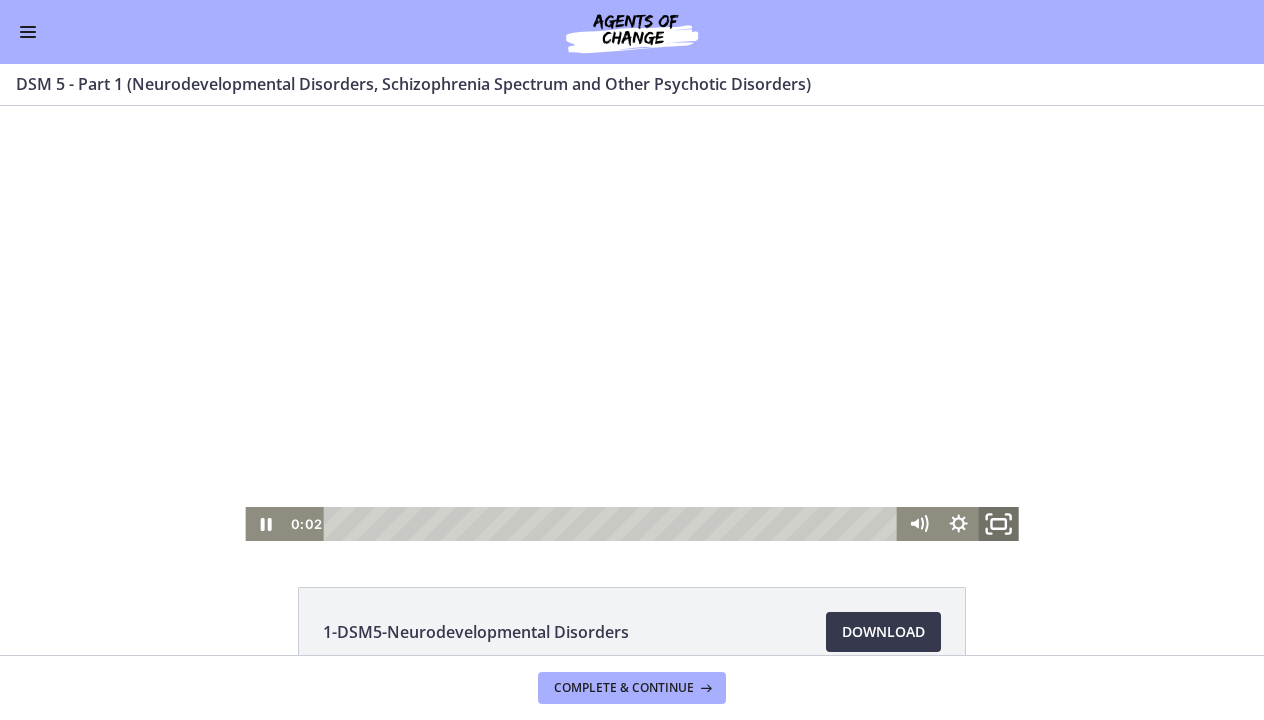 click 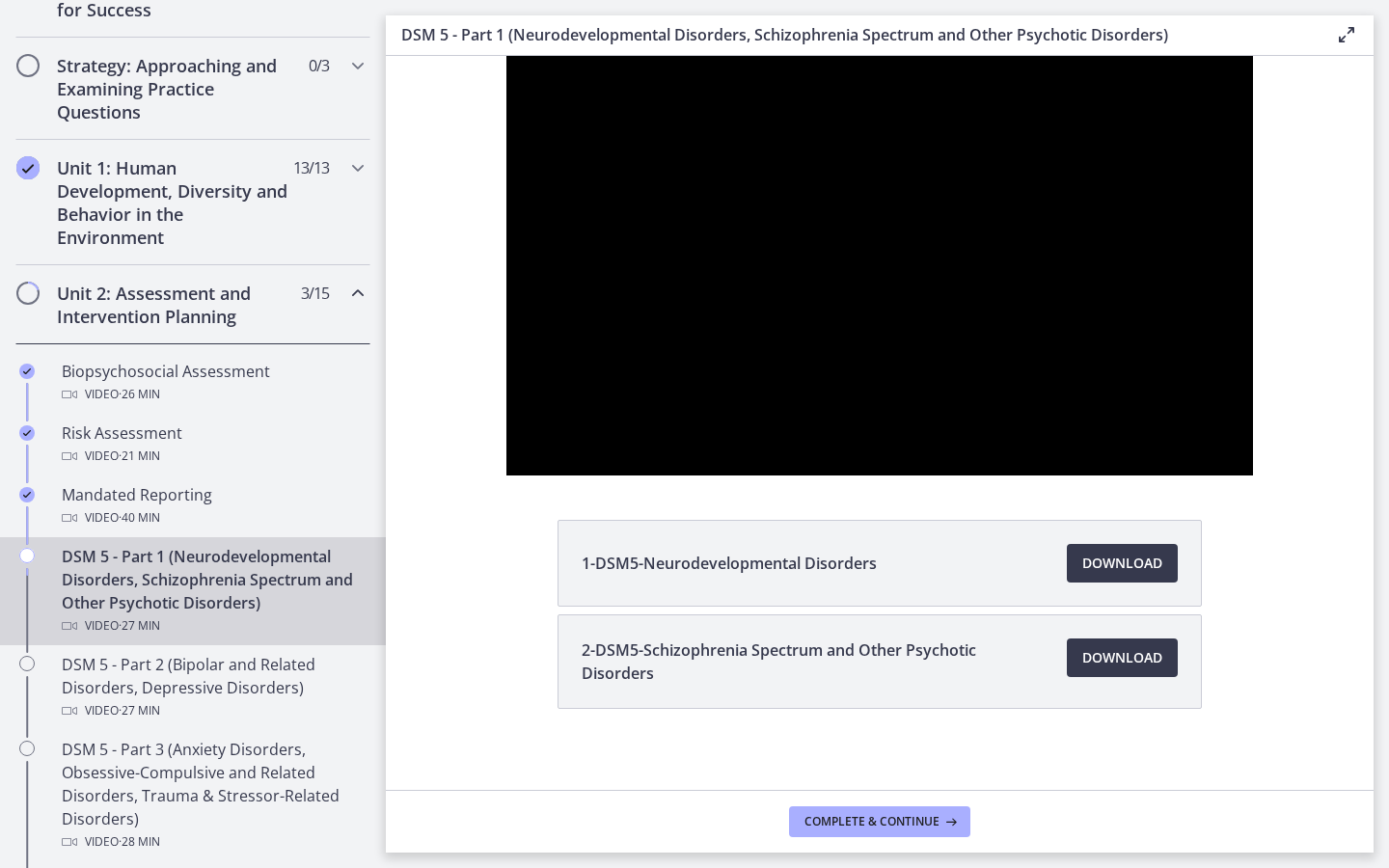 type 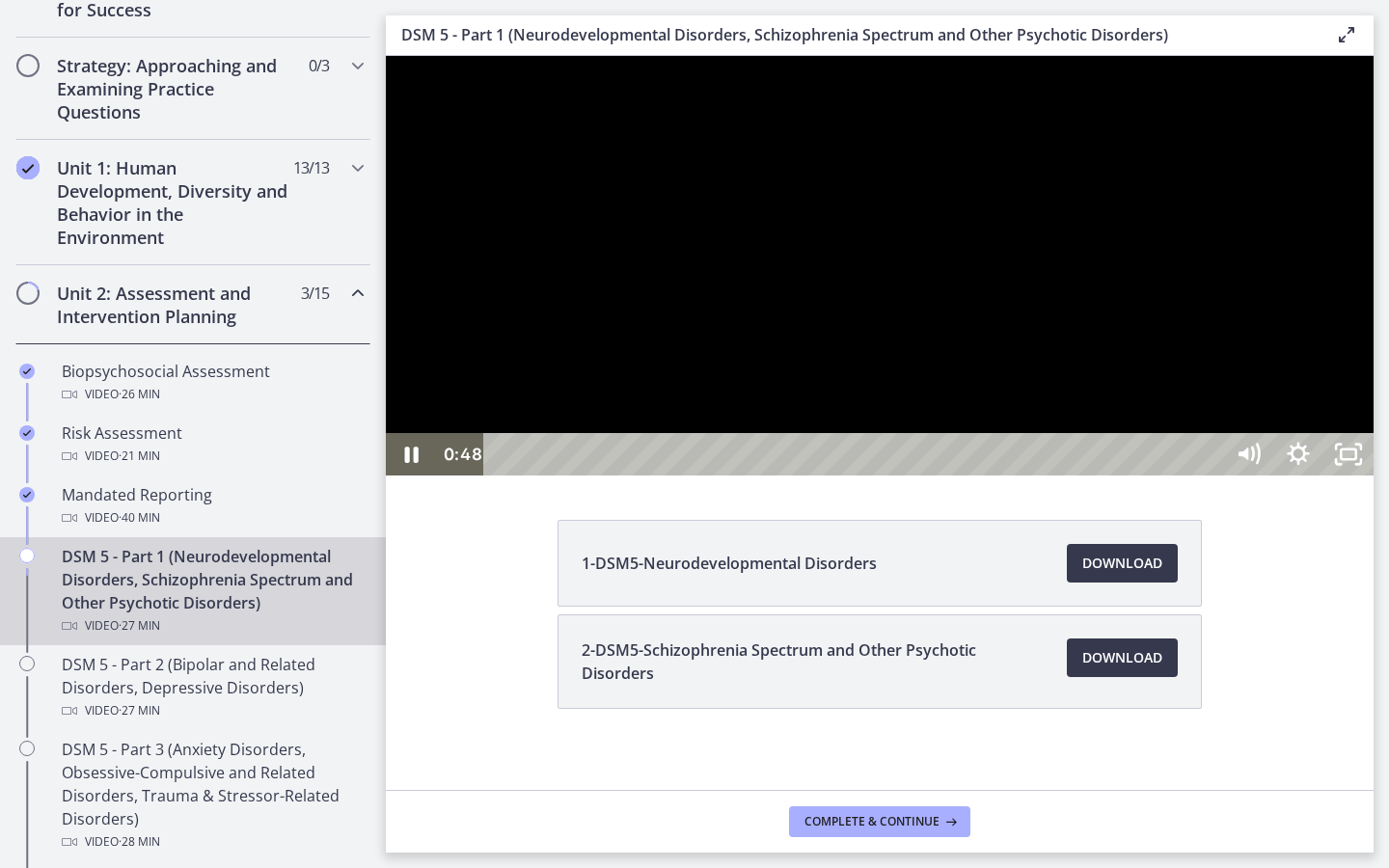 click at bounding box center [880, 265] 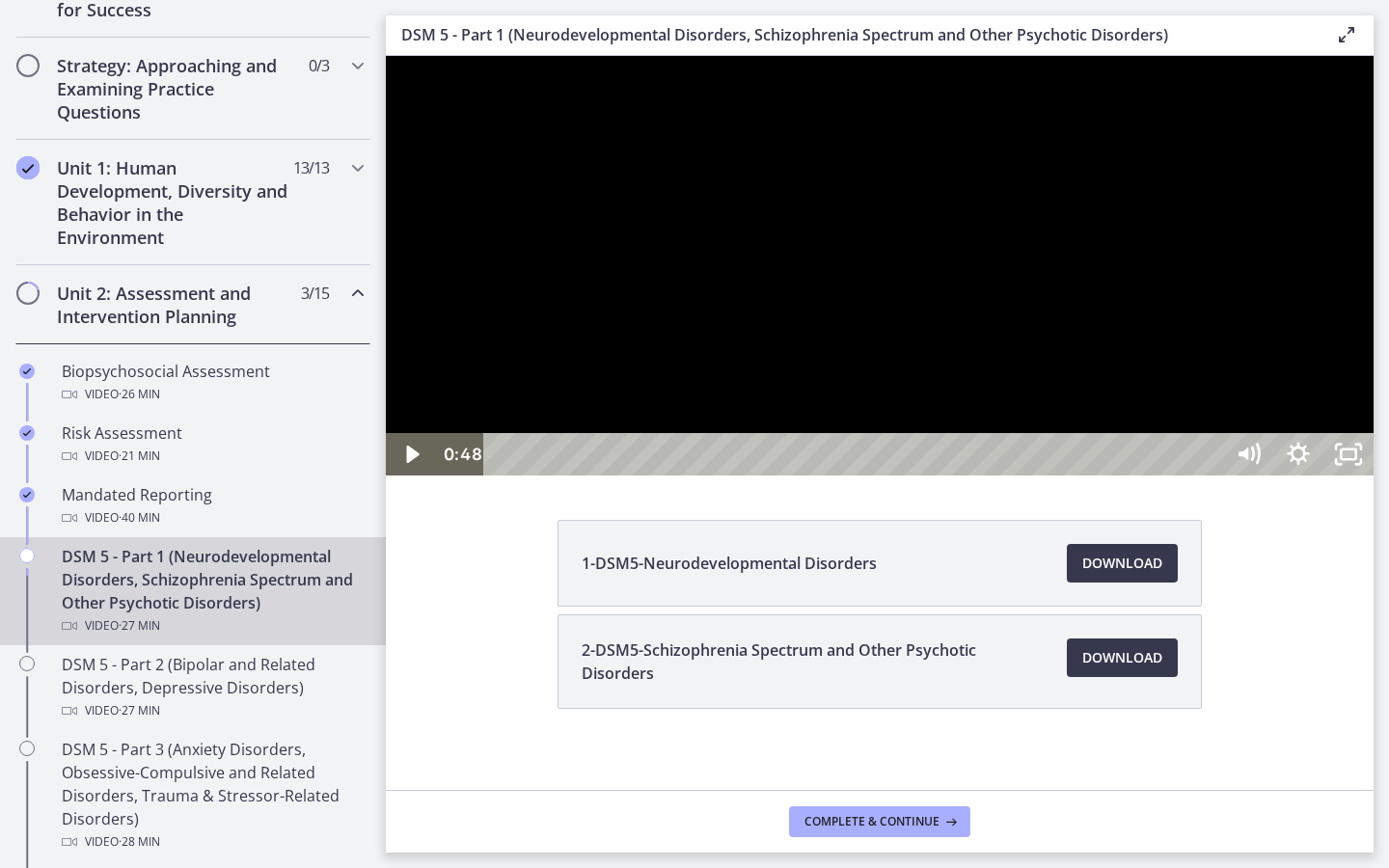 type 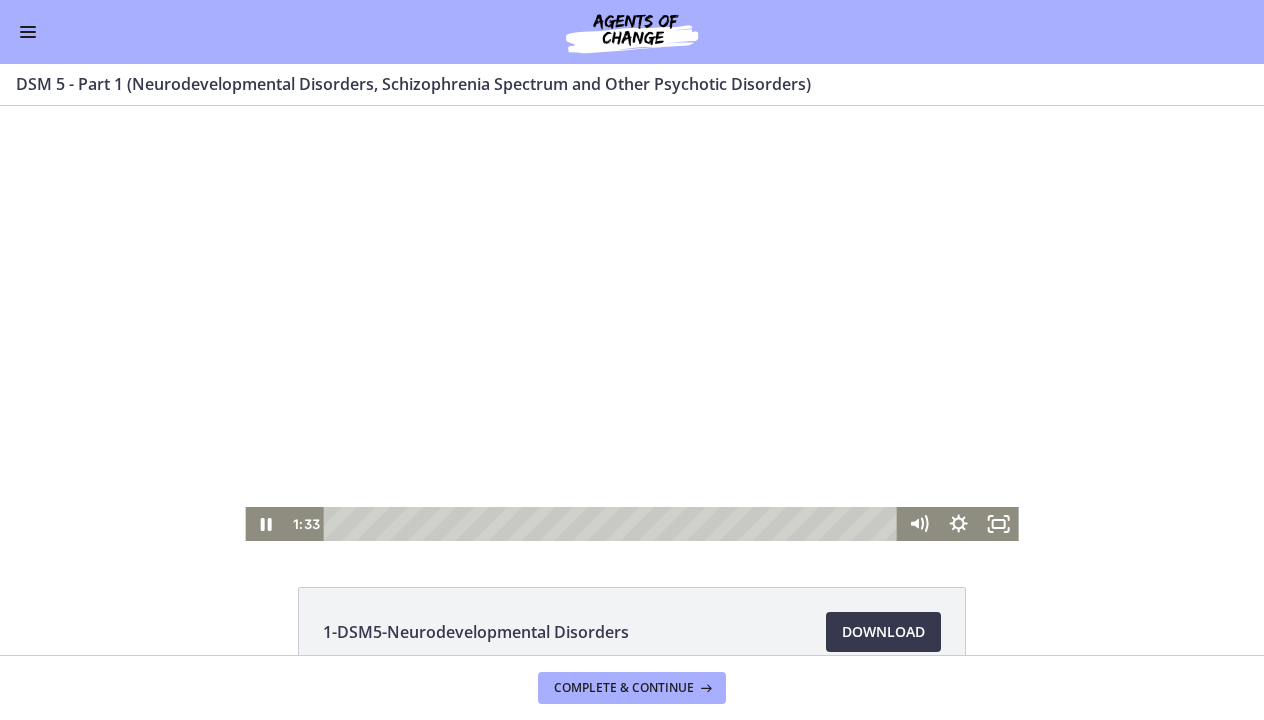click at bounding box center [631, 323] 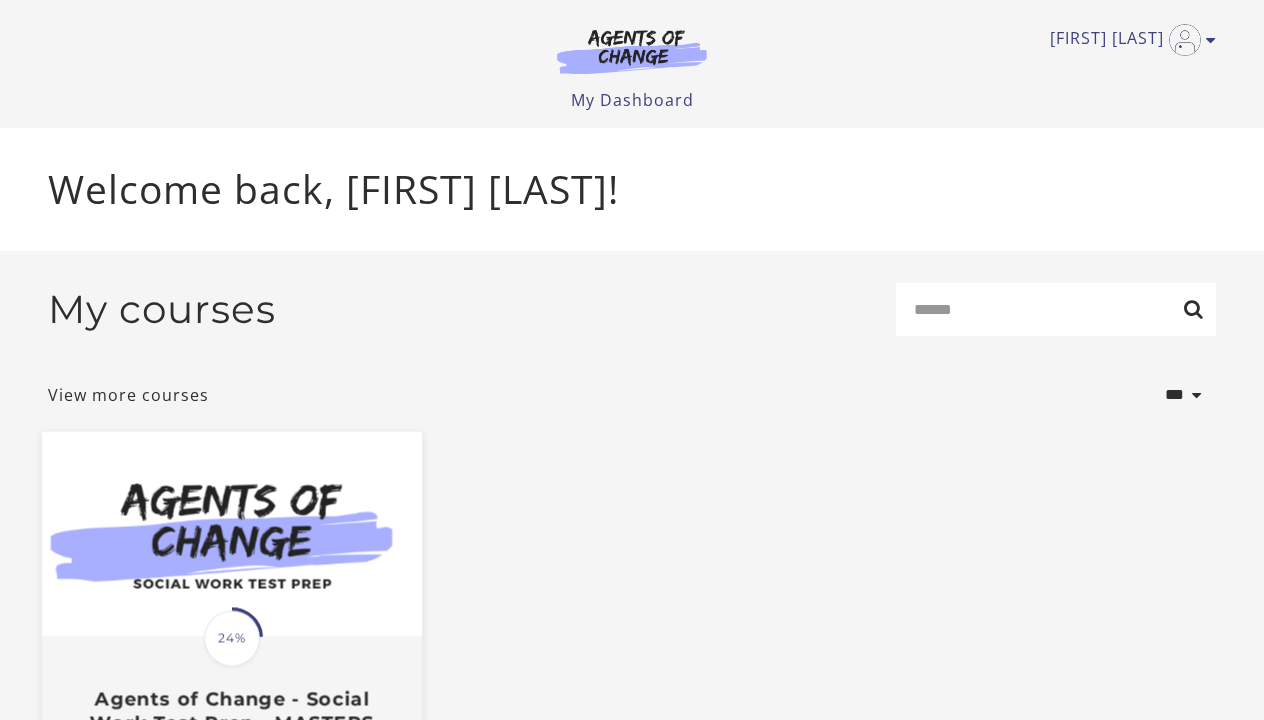 scroll, scrollTop: 0, scrollLeft: 0, axis: both 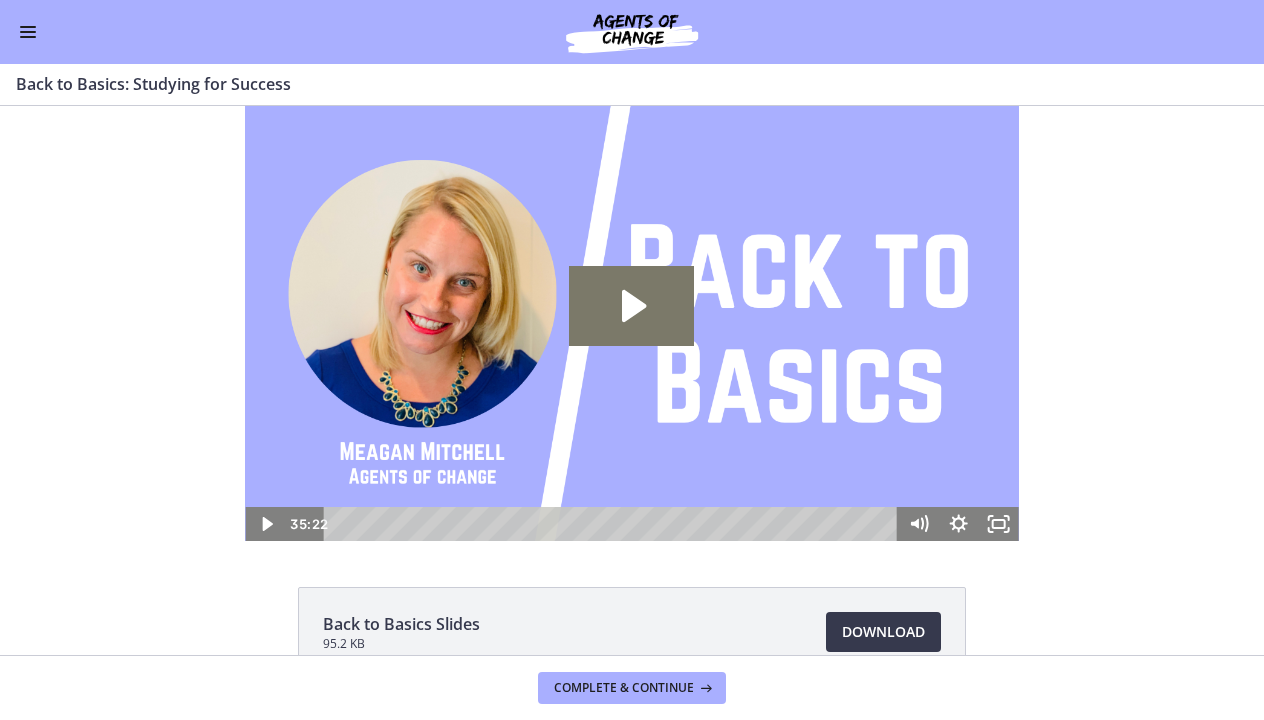 click at bounding box center (28, 37) 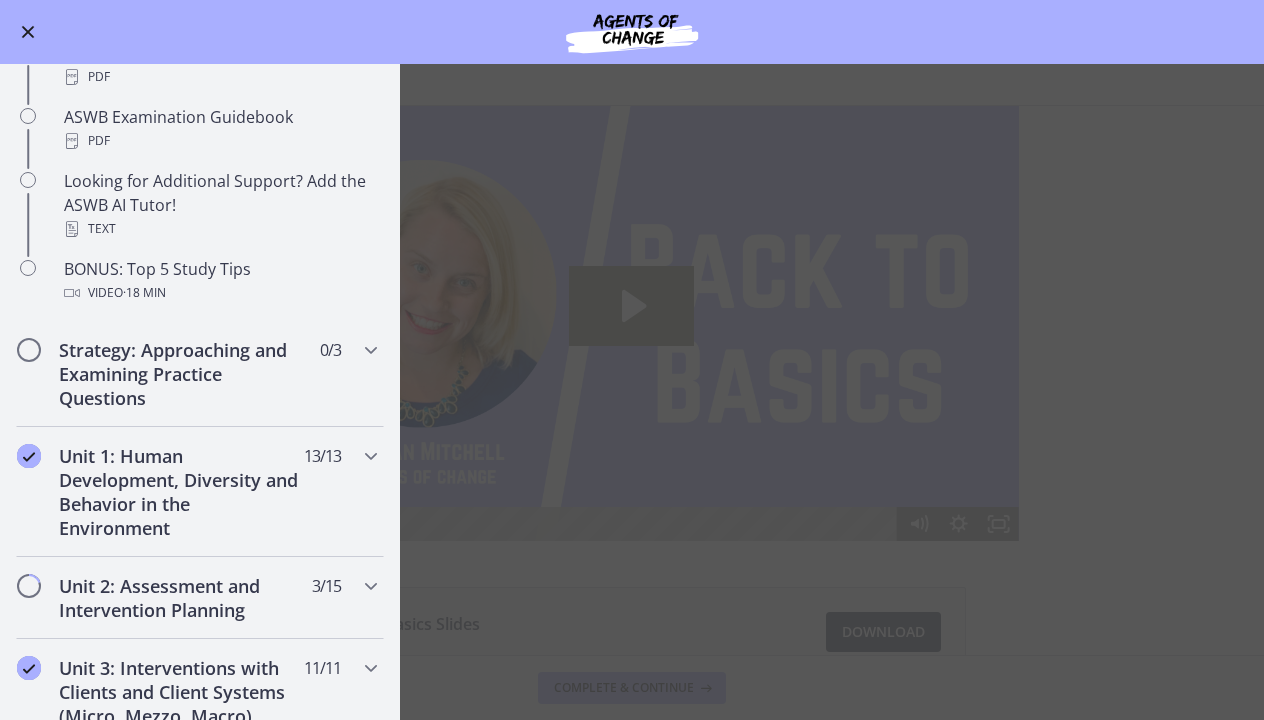 scroll, scrollTop: 946, scrollLeft: 0, axis: vertical 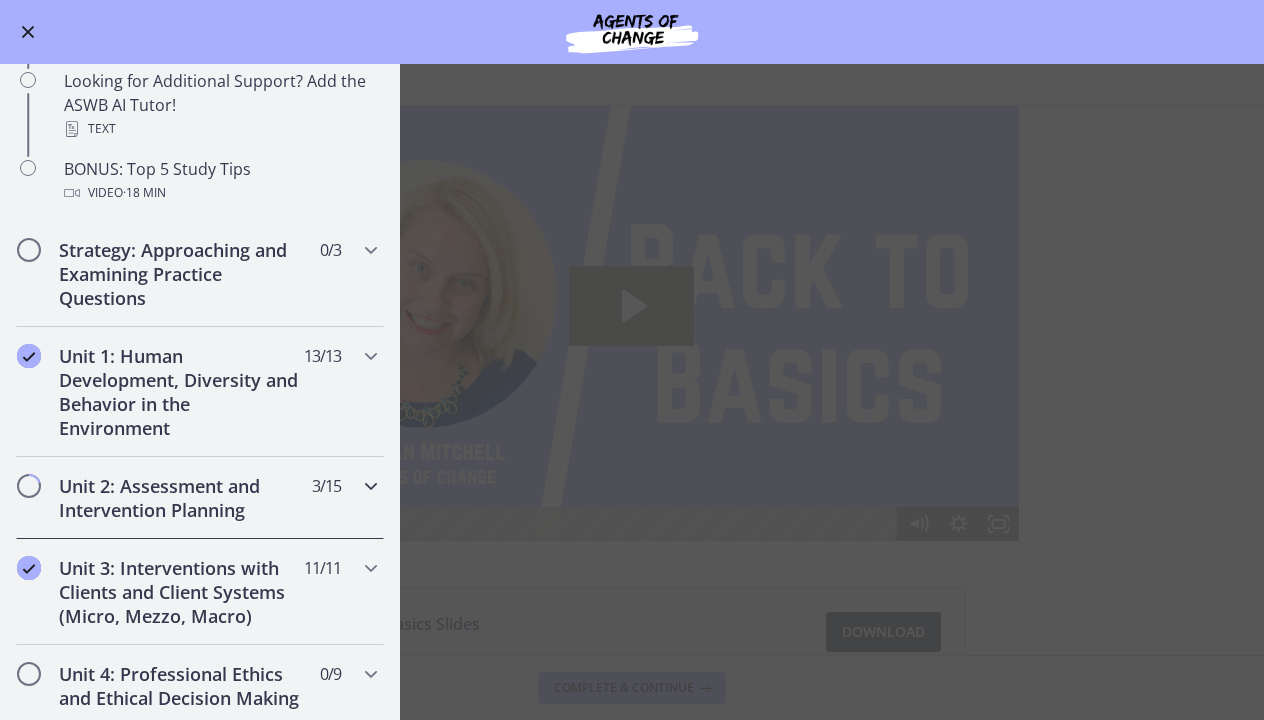 click on "Unit 2: Assessment and Intervention Planning" at bounding box center (181, 498) 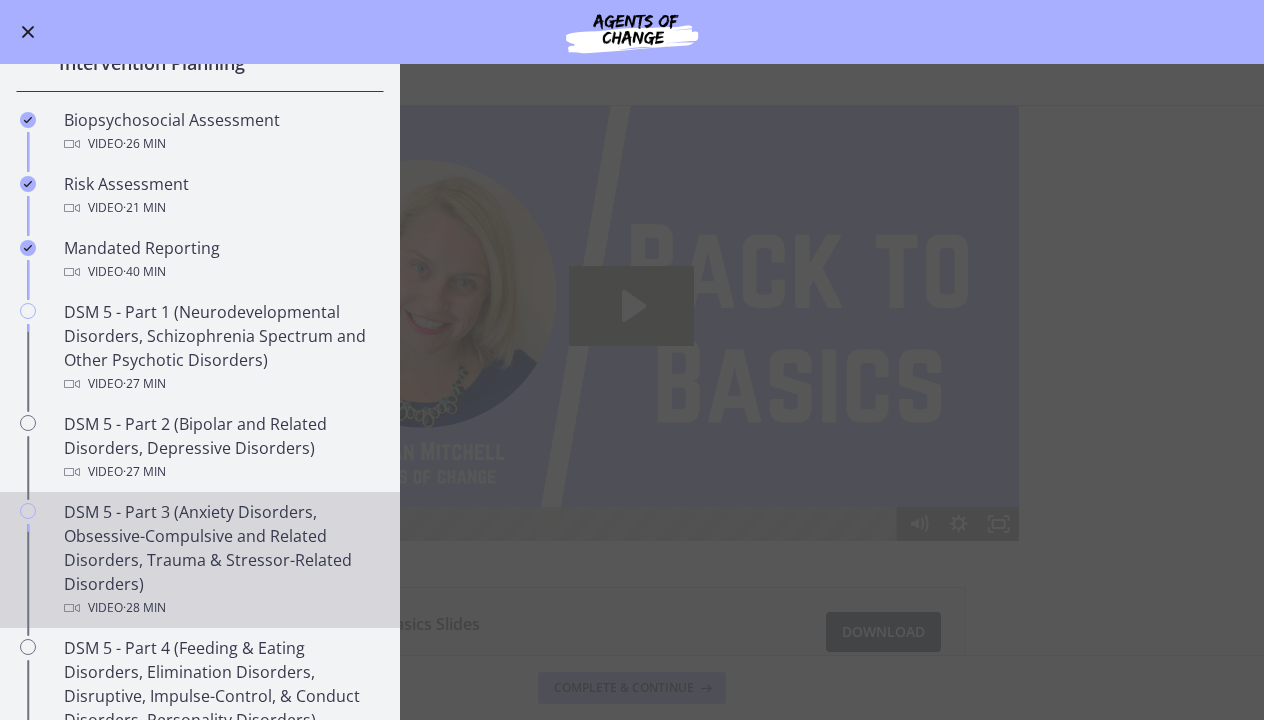 scroll, scrollTop: 523, scrollLeft: 0, axis: vertical 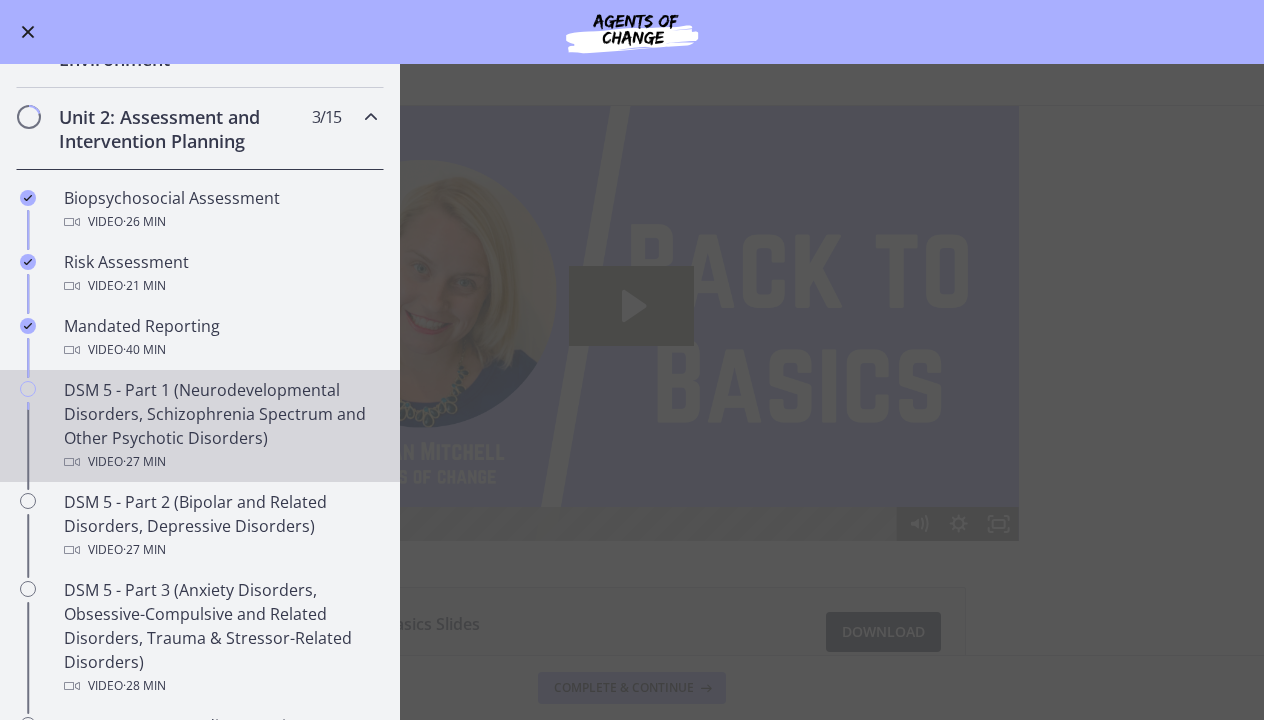 click on "DSM 5 - Part 1 (Neurodevelopmental Disorders, Schizophrenia Spectrum and Other Psychotic Disorders)
Video
·  27 min" at bounding box center [220, 426] 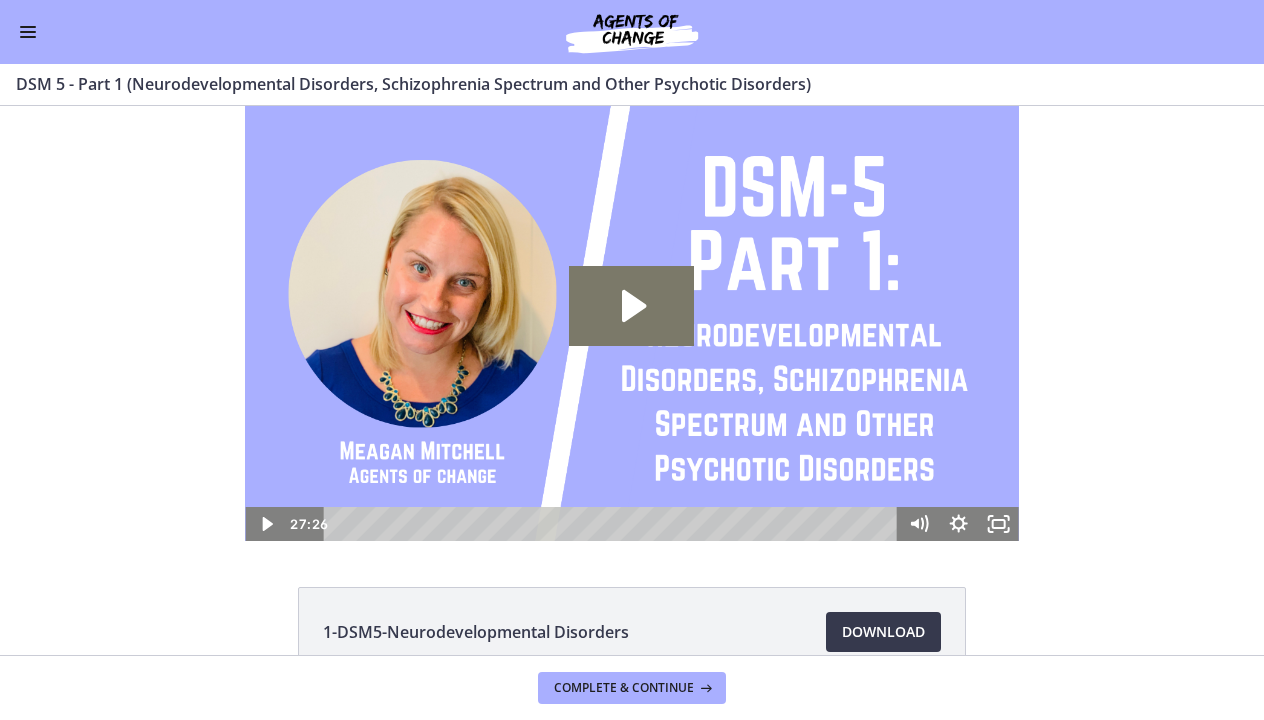 scroll, scrollTop: 0, scrollLeft: 0, axis: both 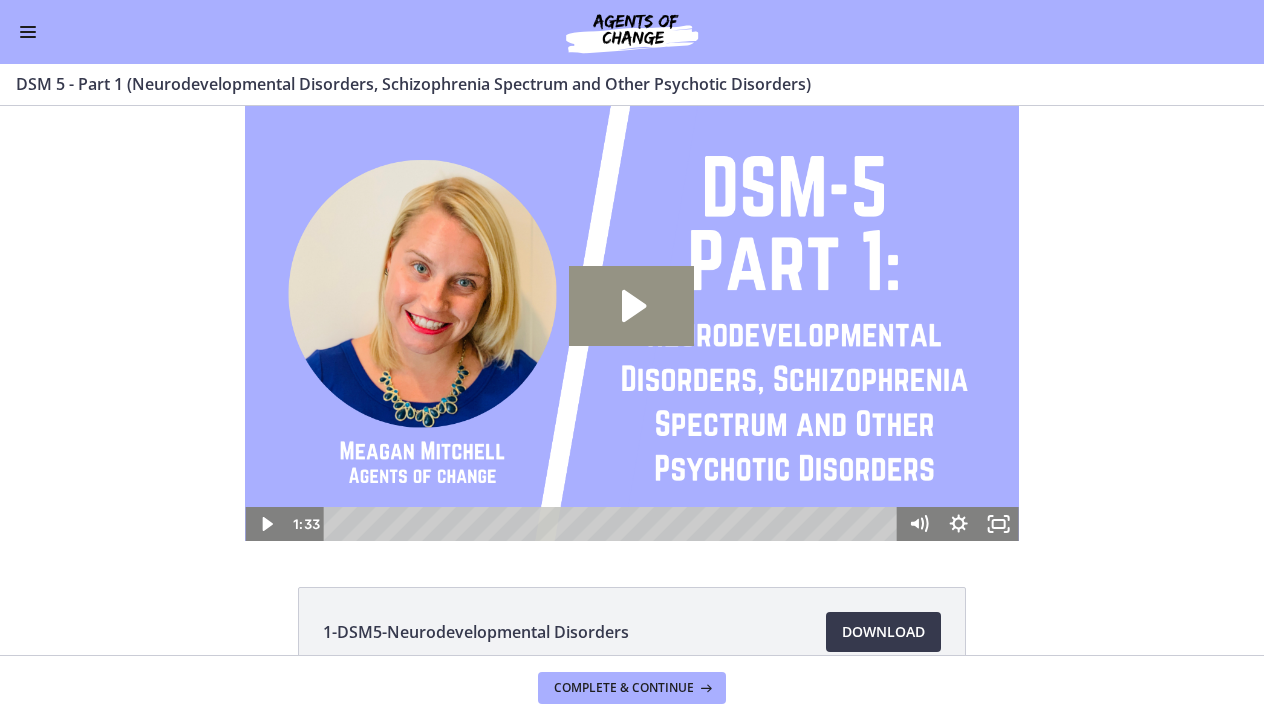 click 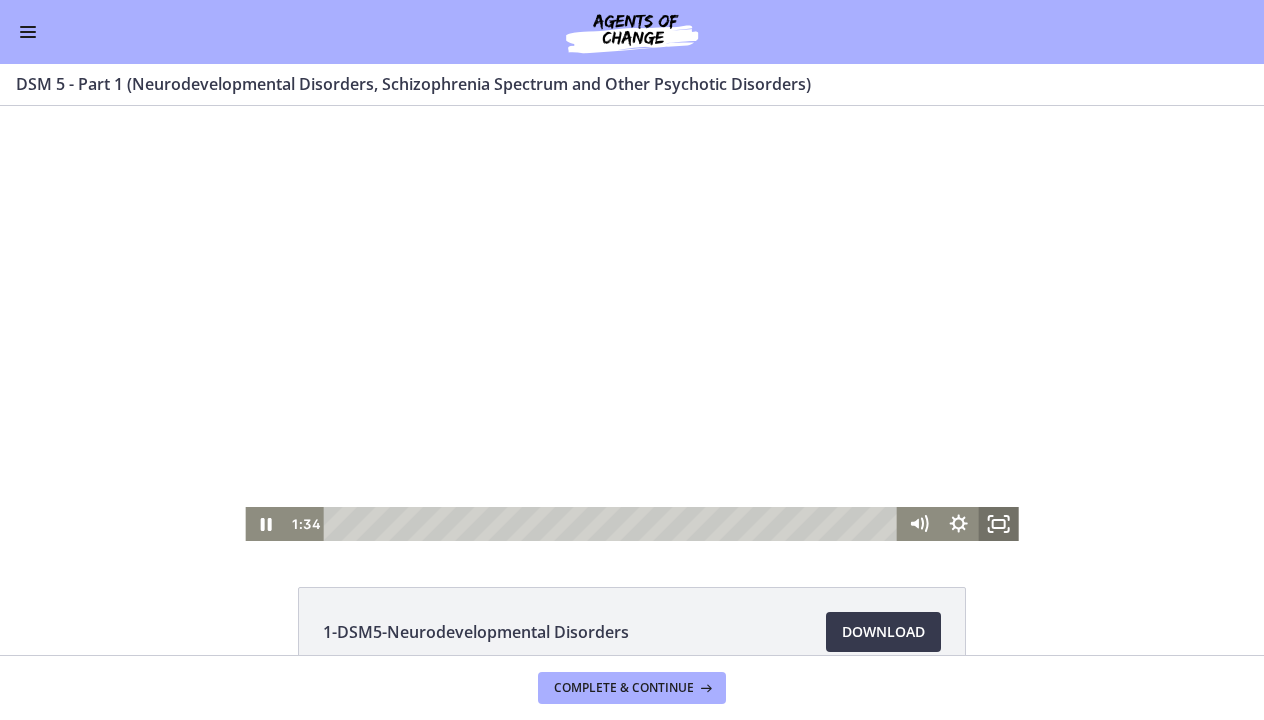 click 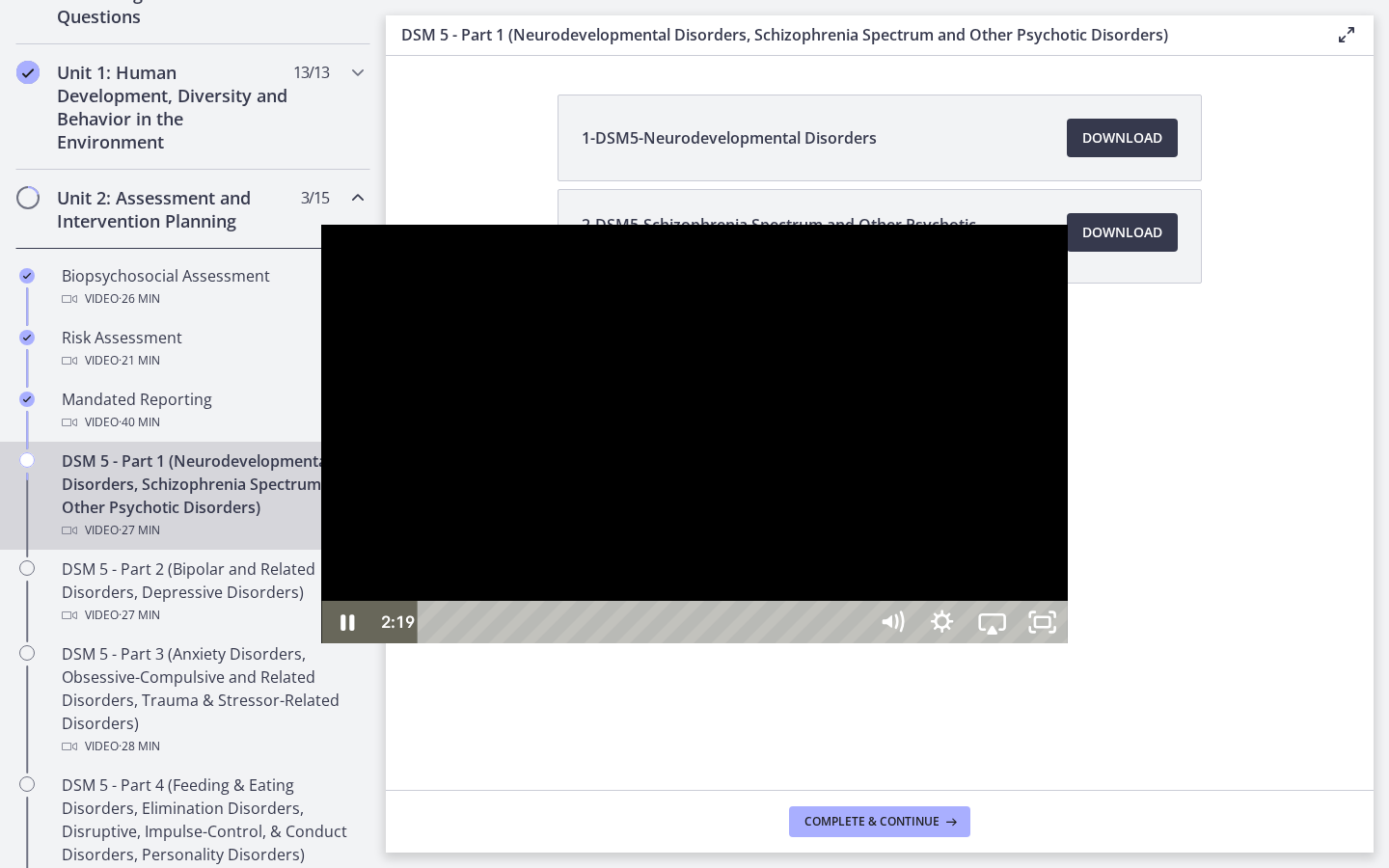 click at bounding box center (694, 434) 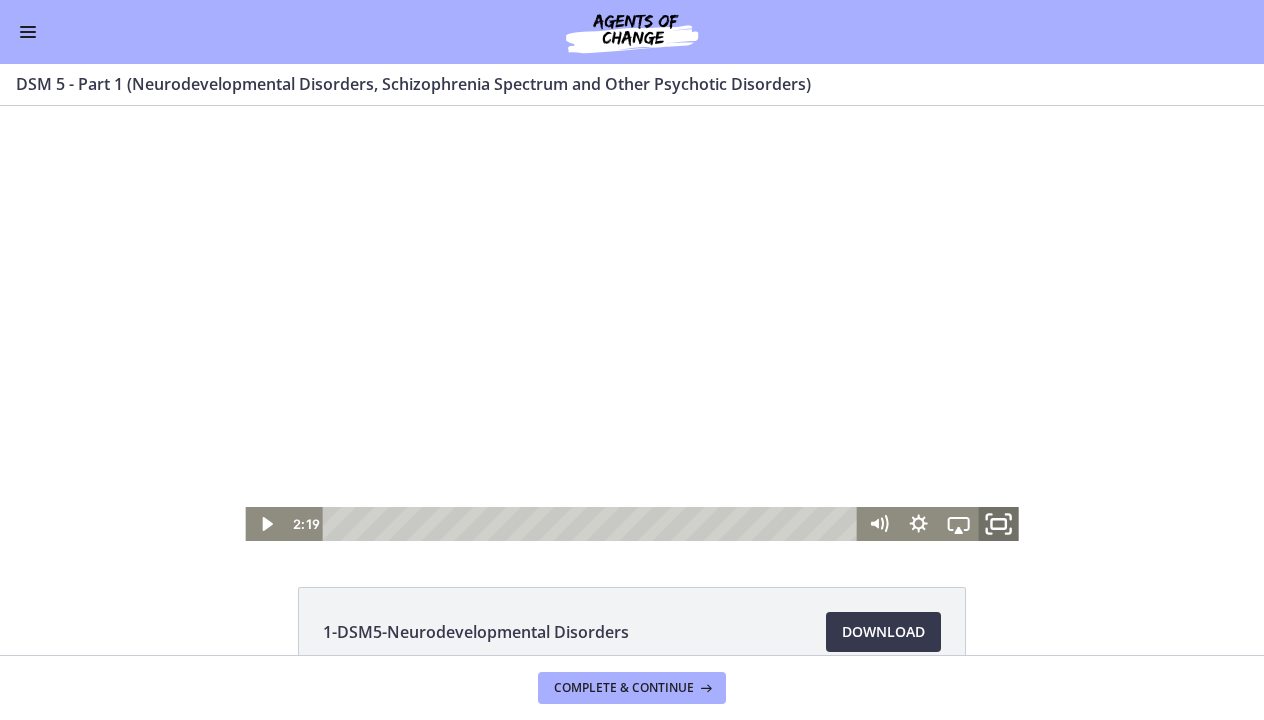 click 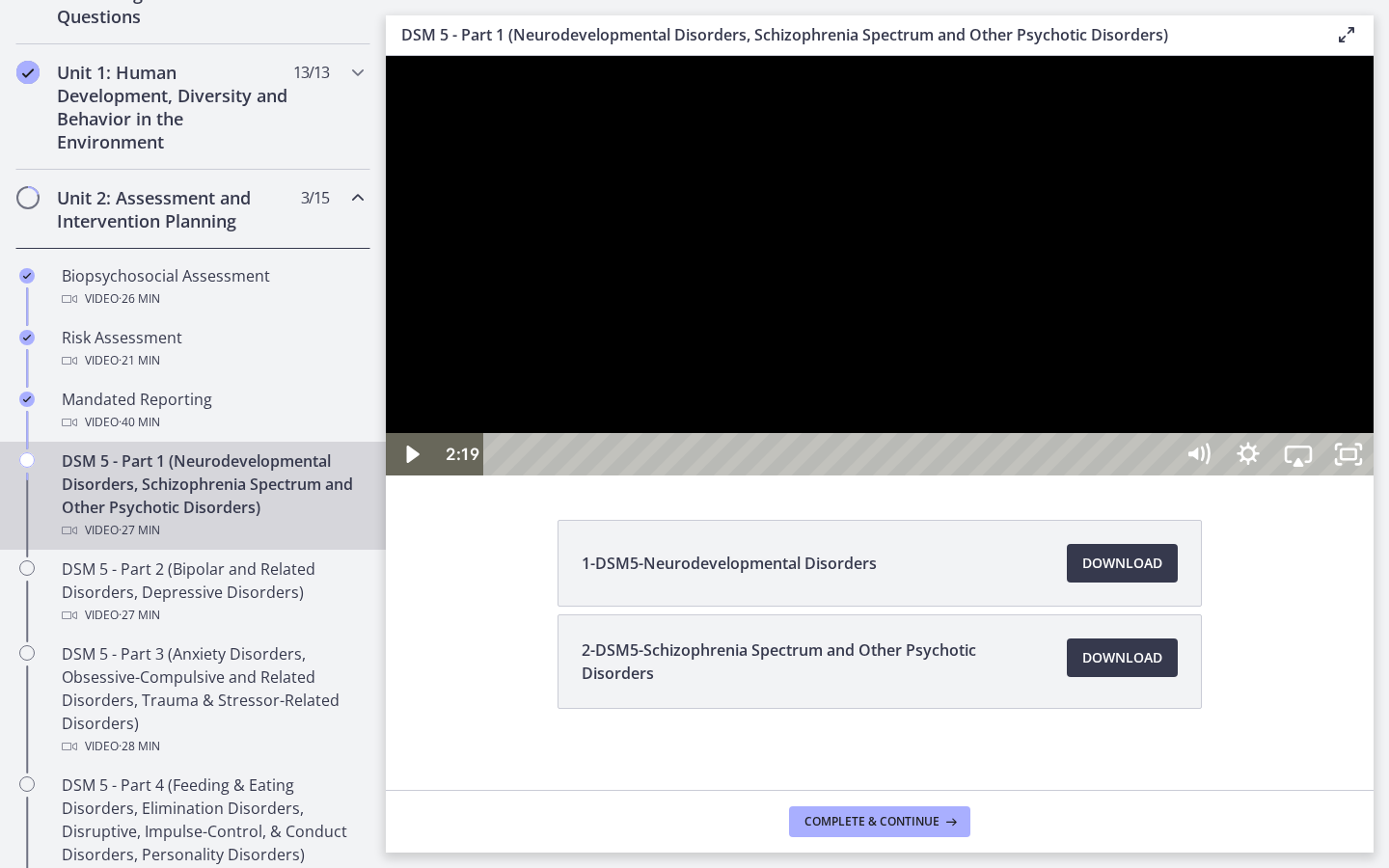 click at bounding box center [880, 265] 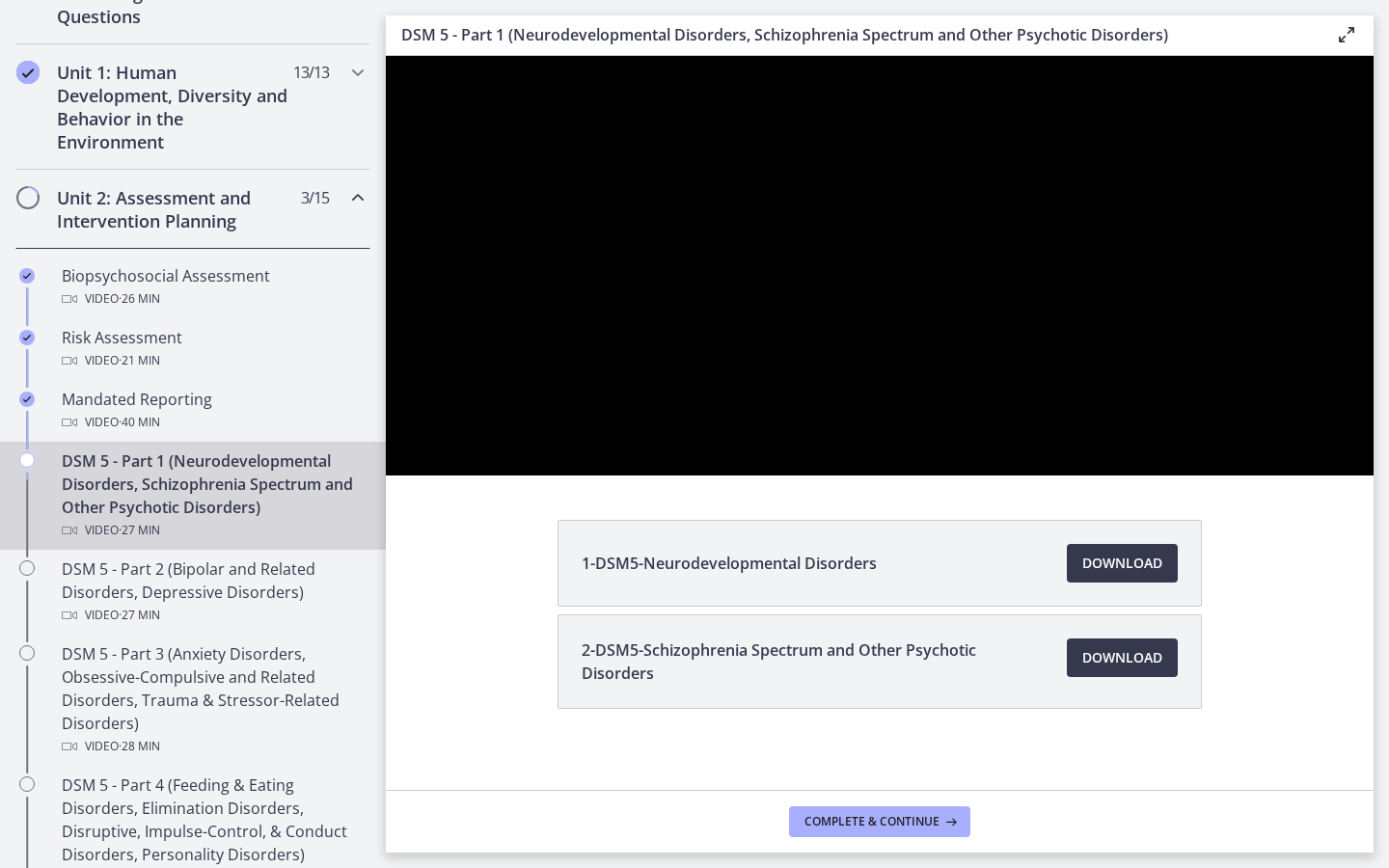 click at bounding box center [880, 265] 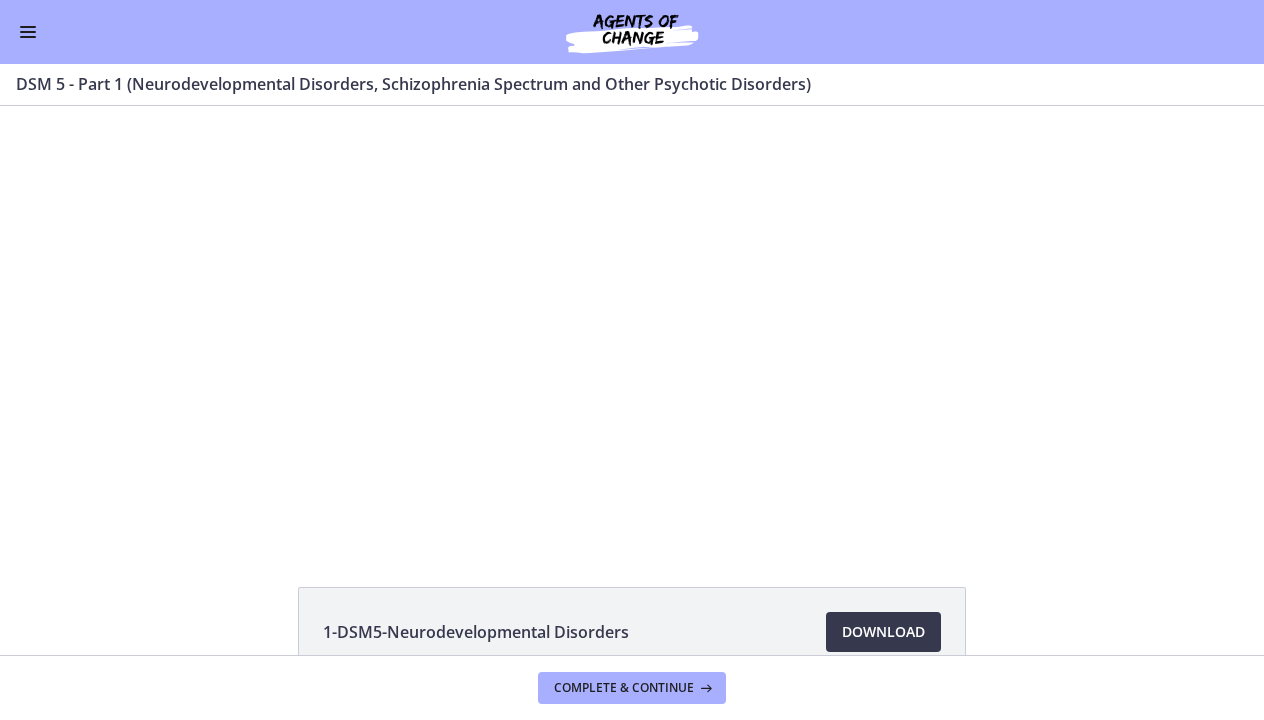 type 